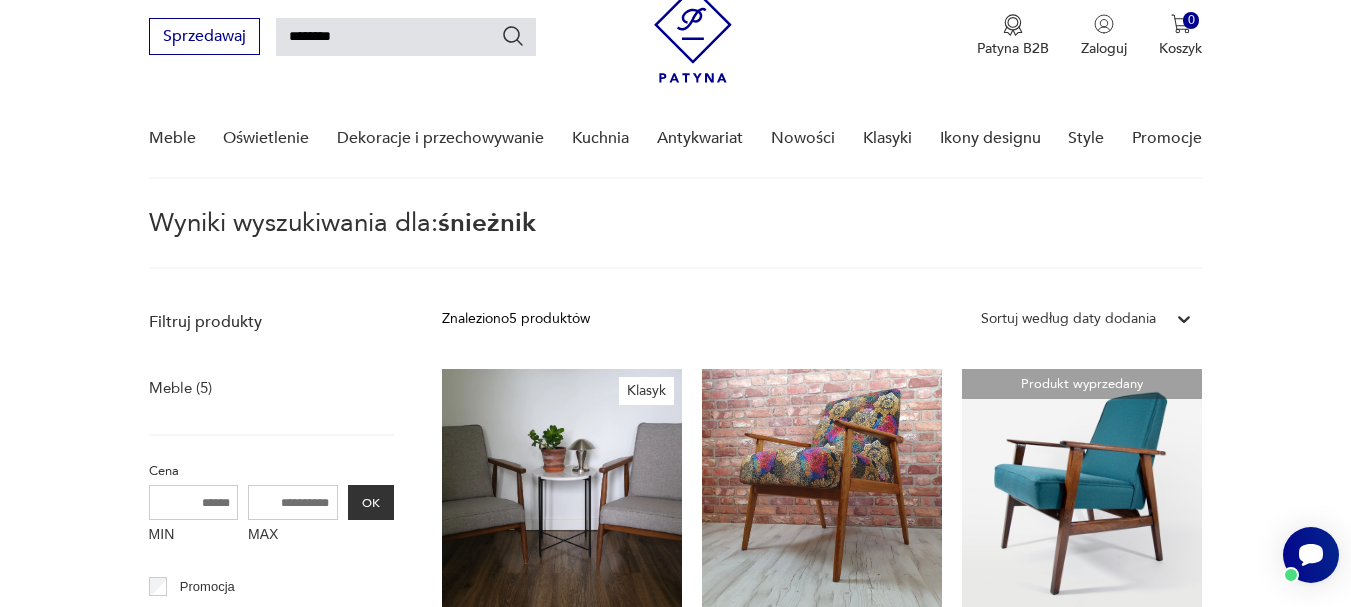 scroll, scrollTop: 71, scrollLeft: 0, axis: vertical 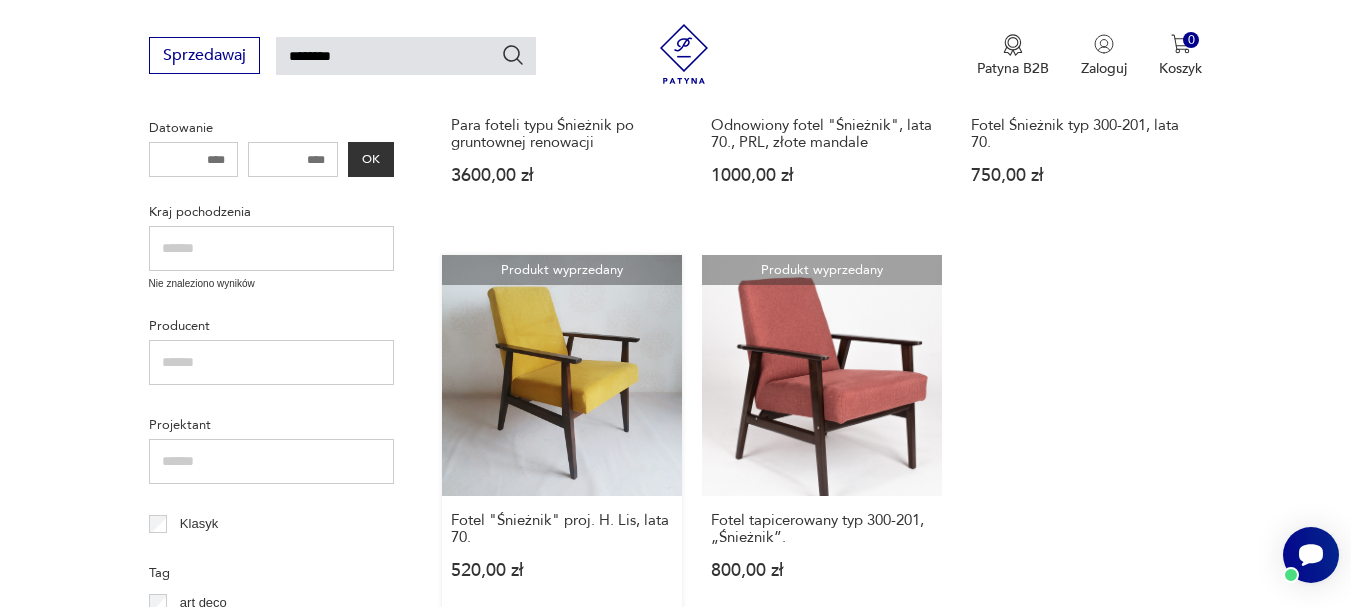 click on "Produkt wyprzedany Fotel "Śnieżnik" proj. H. Lis, lata 70. 520,00 zł" at bounding box center (562, 436) 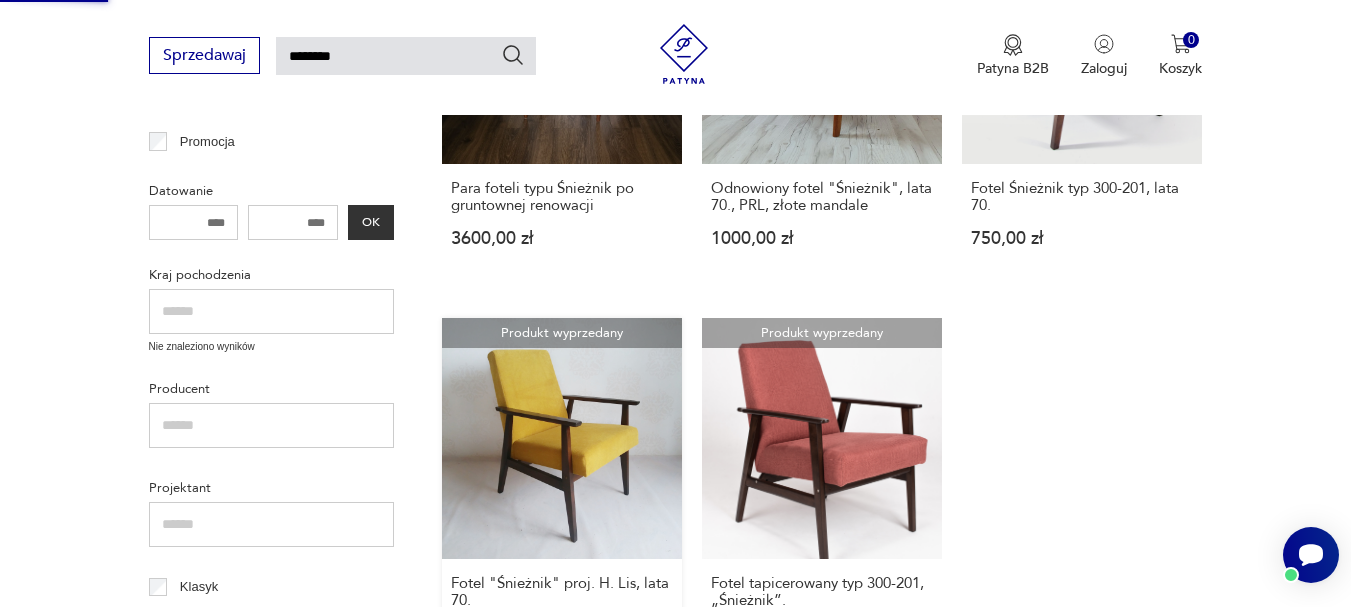 type 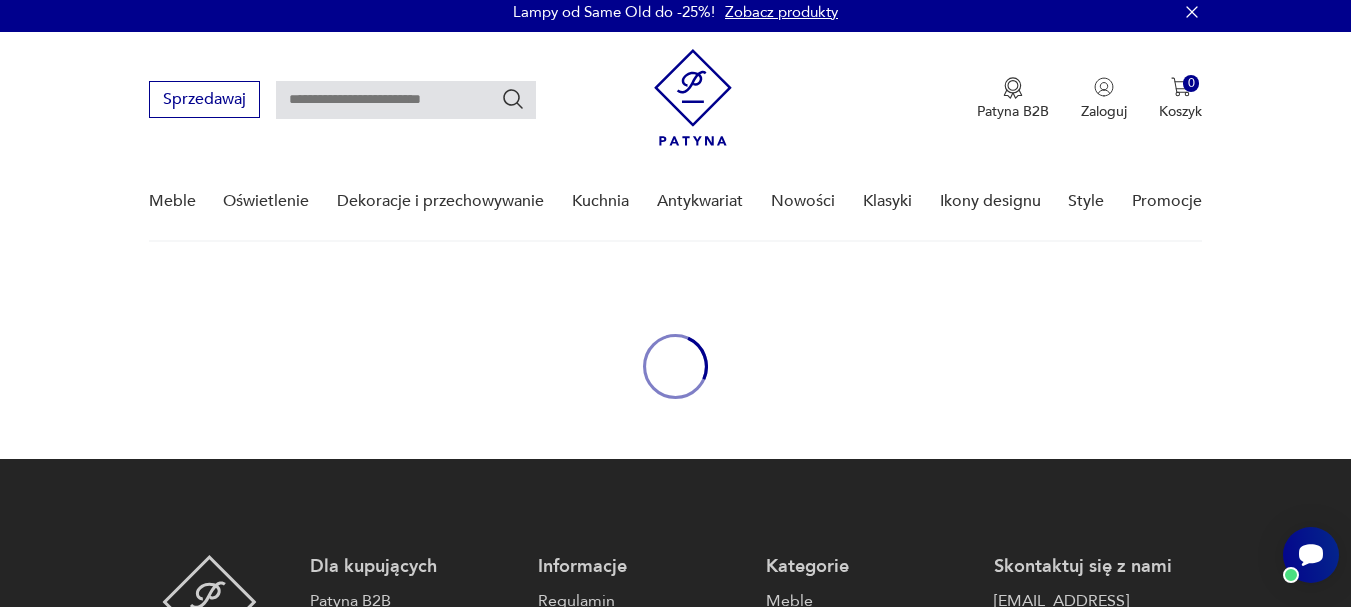 scroll, scrollTop: 0, scrollLeft: 0, axis: both 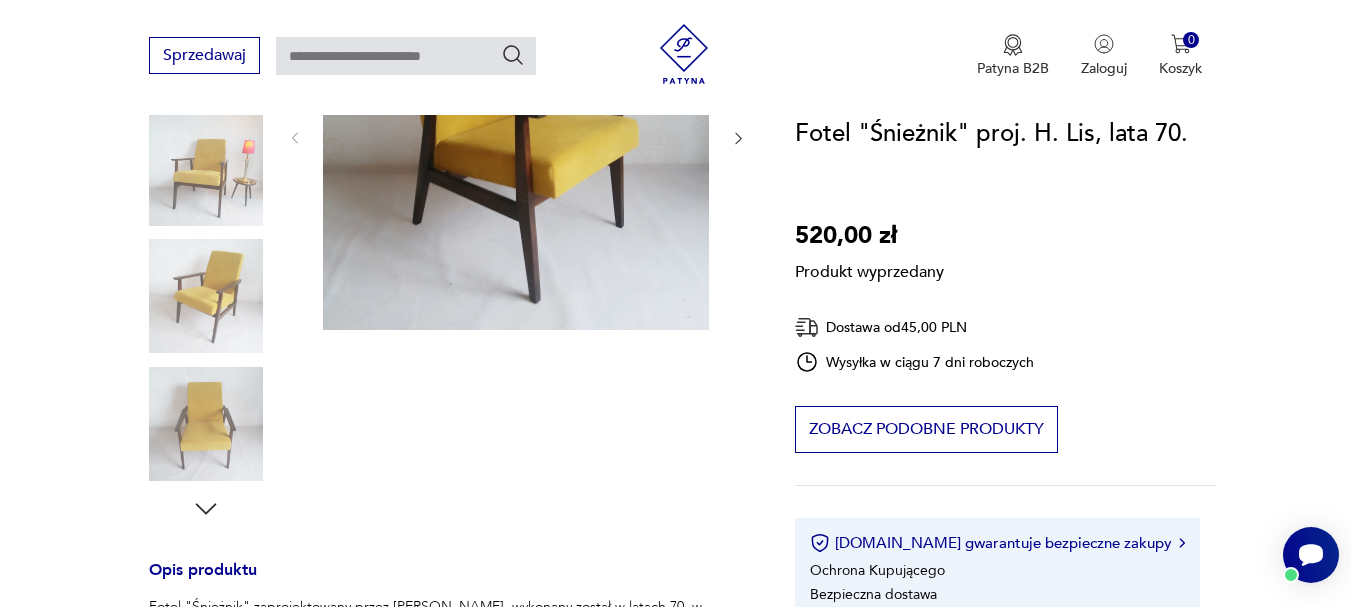 click on "Produkt wyprzedany Opis produktu Fotel "Śnieżnik" zaprojektowany przez [PERSON_NAME], wykonany został w latach 70. w Bystrzyckich Fabrykach Mebli. Fotel po renowacji tapicerskiej. Nowe wypełnienie obite zostało materiałem w żółtym odcieniu, mięsistym i miłym w dotyku. Elementy drewniane oczyszczone ze starych powłok i malowane w kolorze palisandru. Fotel jest niewielkich rozmiarów, idealny do pokoju dziennego lub gabinetu.
Wysokość 78 cm, do siedziska 44 cm, szerokość 59 cm, głębokość 47 cm; Rozwiń więcej Szczegóły produktu Stan:   idealny Datowanie :   [DATE] - [DATE] Kraj pochodzenia :   Polska Tworzywo :   drewno, tkanina Miasto Sprzedawcy :   Lublin Tagi:   vintage ,  PRL ,  lata 70. ,  RĘCZNA ROBOTA ,  Prezent dla kolekcjonera ,  Słoneczne lato O sprzedawcy Drewniana Kamienica Zweryfikowany sprzedawca Od 10 lat z Patyną Dostawa i zwroty Dostępne formy dostawy: Przesylka priorytetowa   45,00 PLN Odbior osobisty   0,00 PLN Zwroty:   14 dni od momentu otrzymania przesyłki." at bounding box center [448, 541] 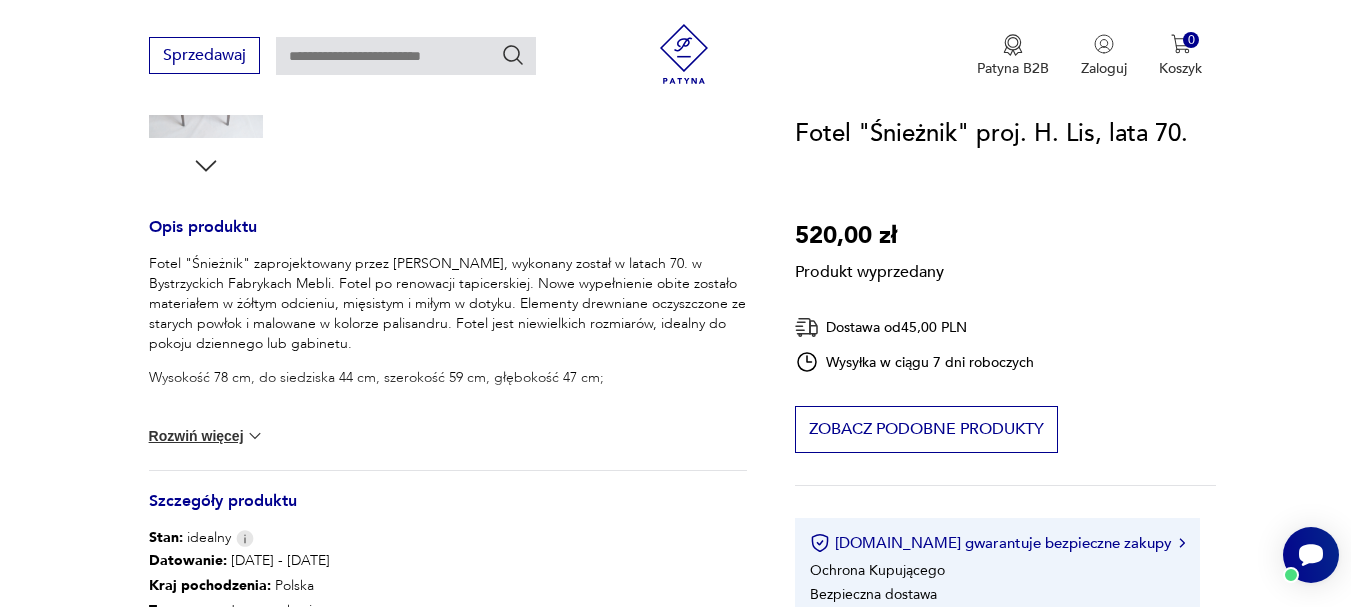 scroll, scrollTop: 822, scrollLeft: 0, axis: vertical 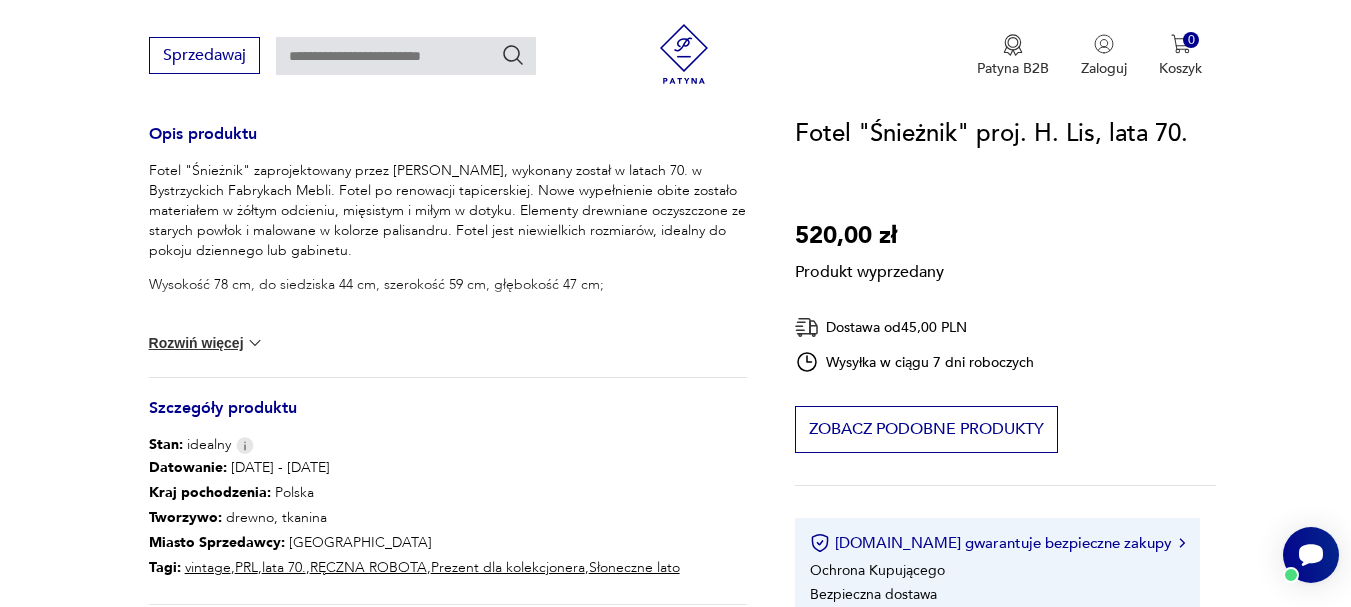 click on "Rozwiń więcej" at bounding box center [207, 343] 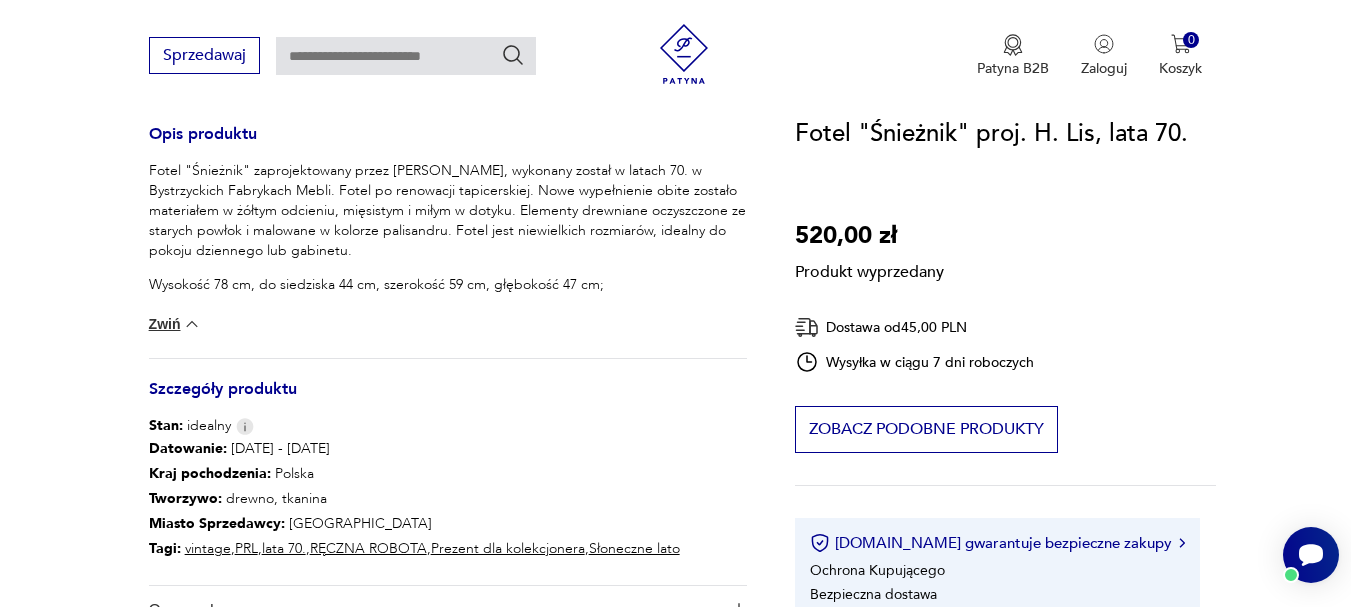 click at bounding box center (192, 324) 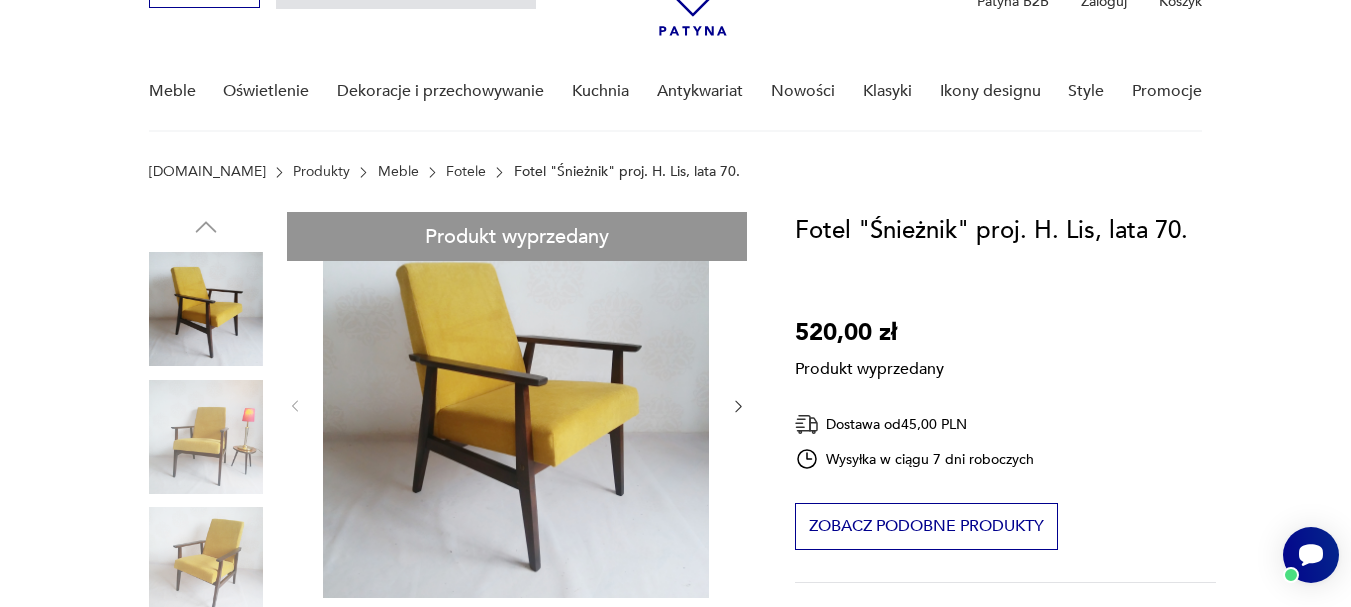 scroll, scrollTop: 81, scrollLeft: 0, axis: vertical 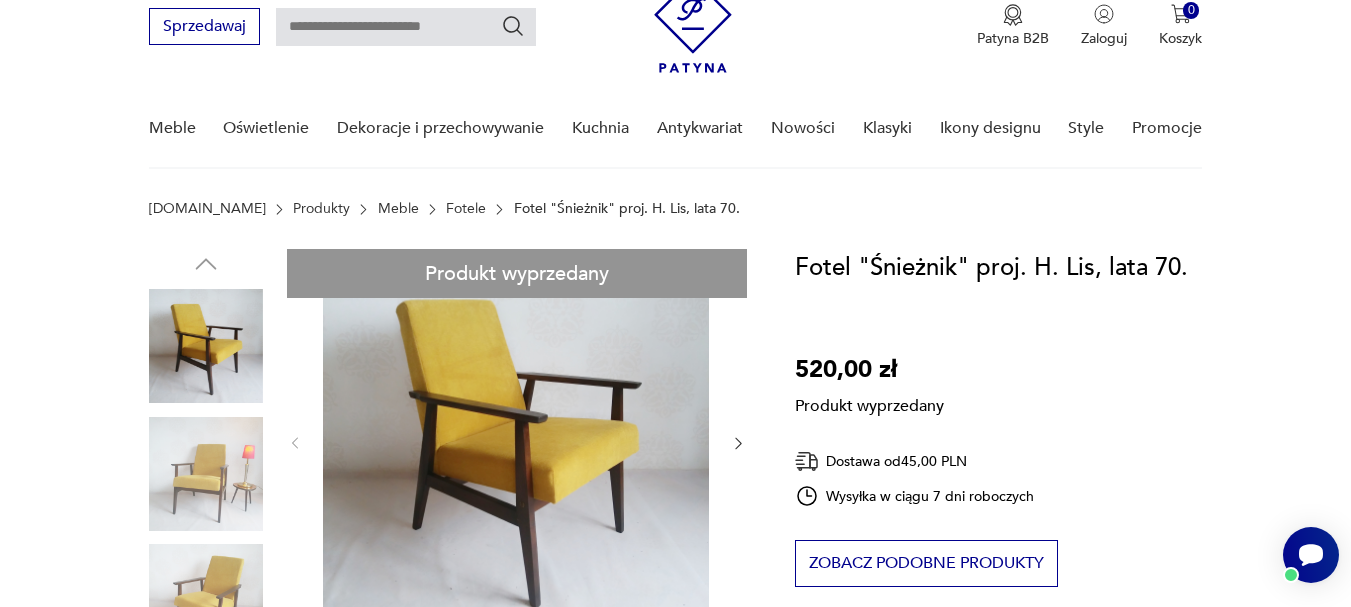 type on "********" 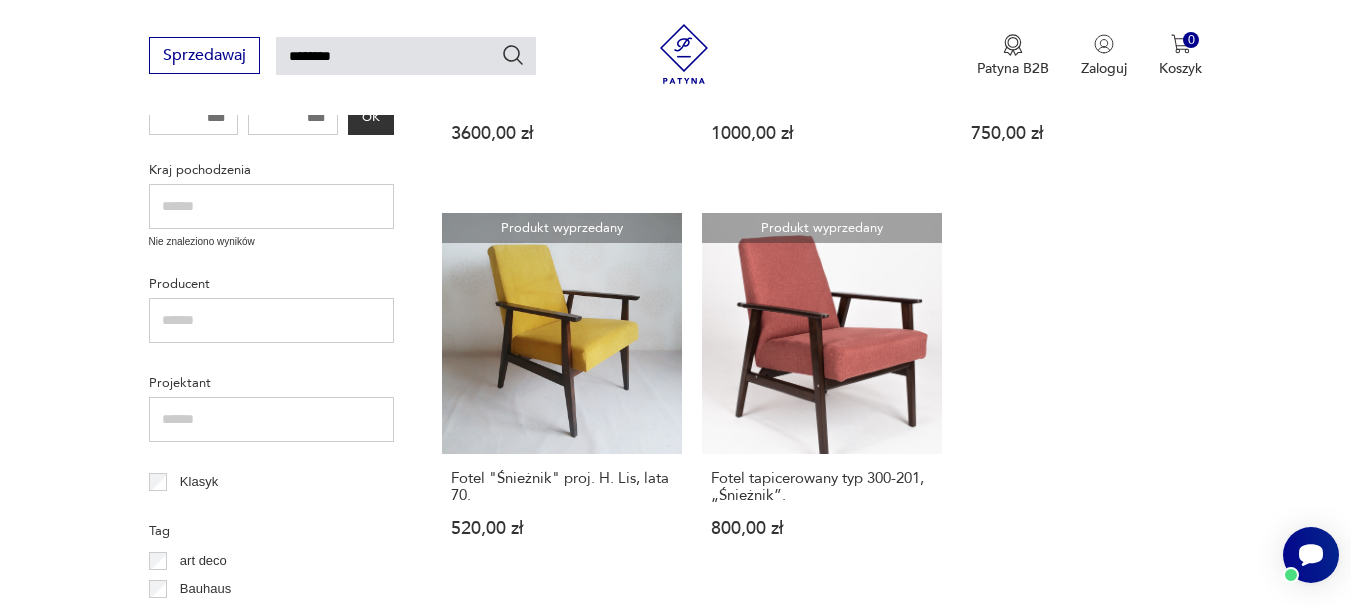 scroll, scrollTop: 577, scrollLeft: 0, axis: vertical 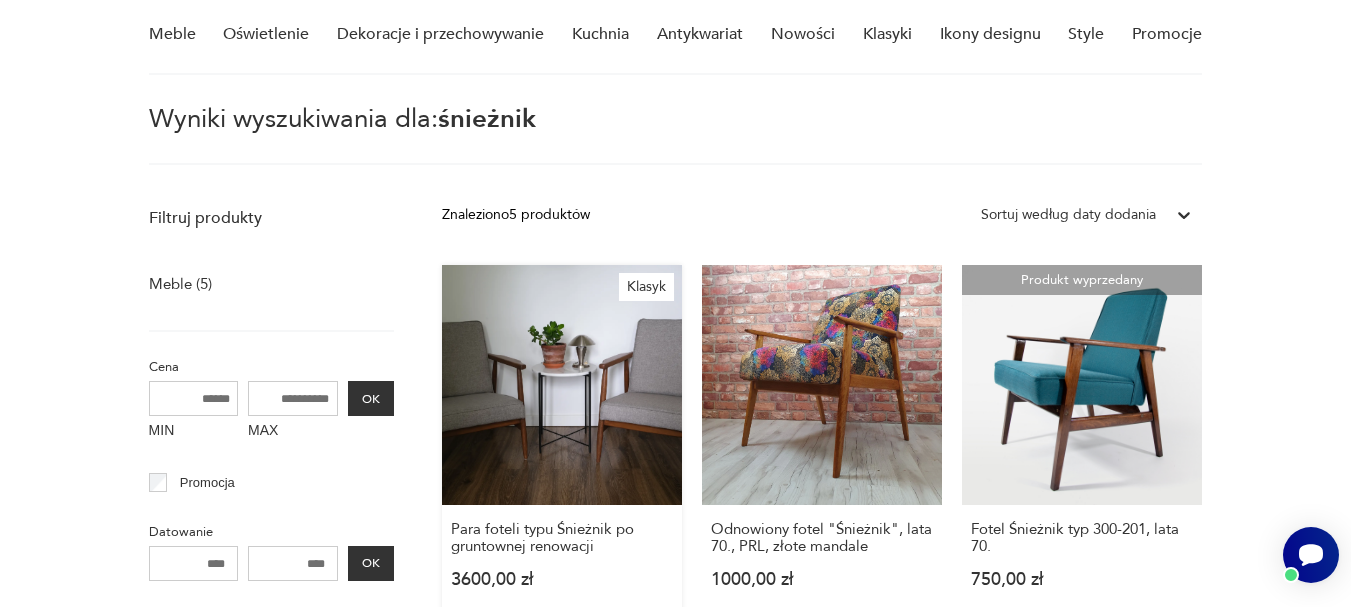 click on "Klasyk Para foteli typu Śnieżnik po gruntownej renowacji 3600,00 zł" at bounding box center [562, 446] 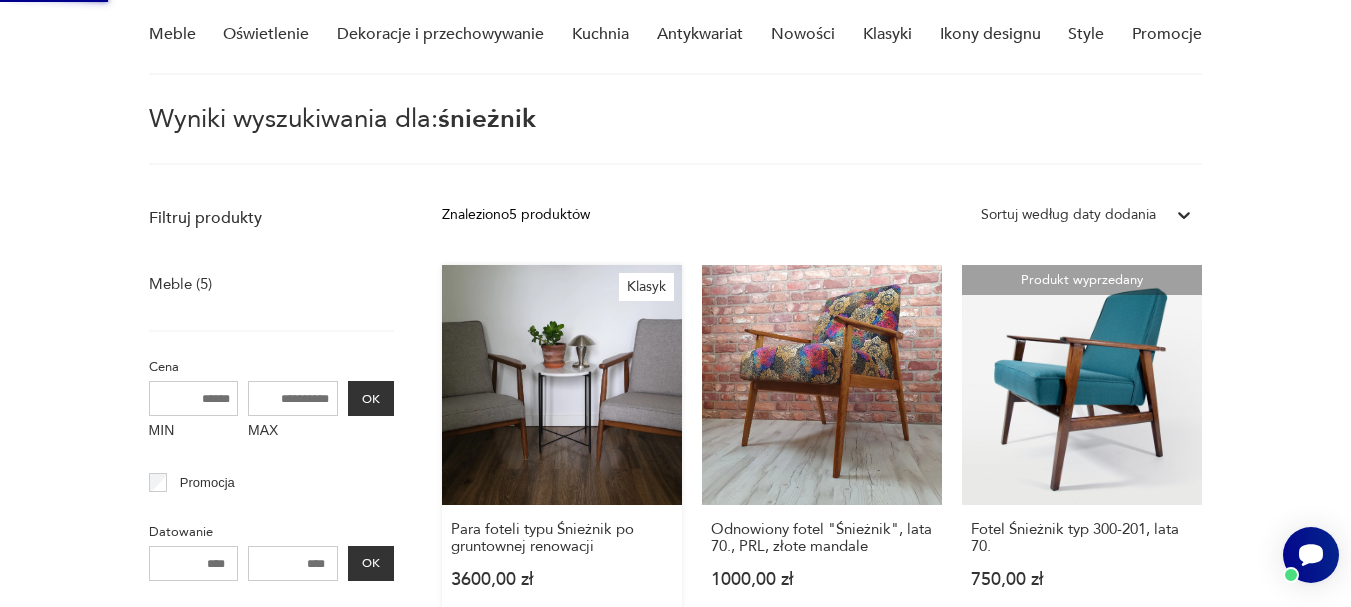 scroll, scrollTop: 79, scrollLeft: 0, axis: vertical 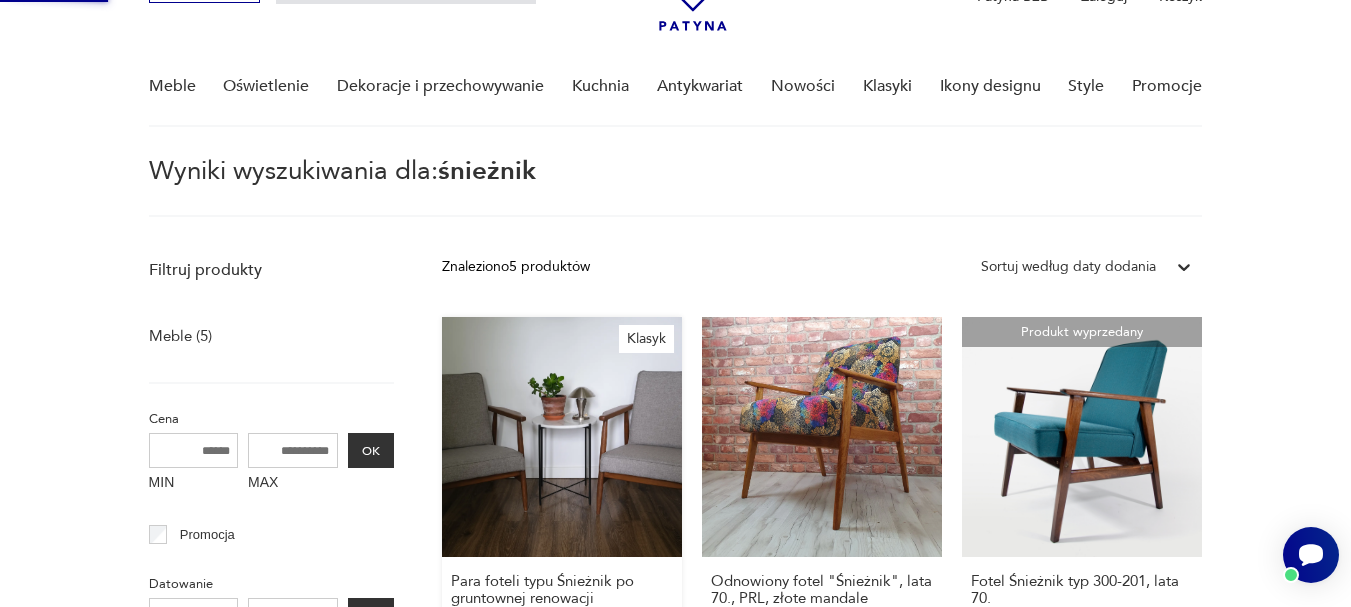 type 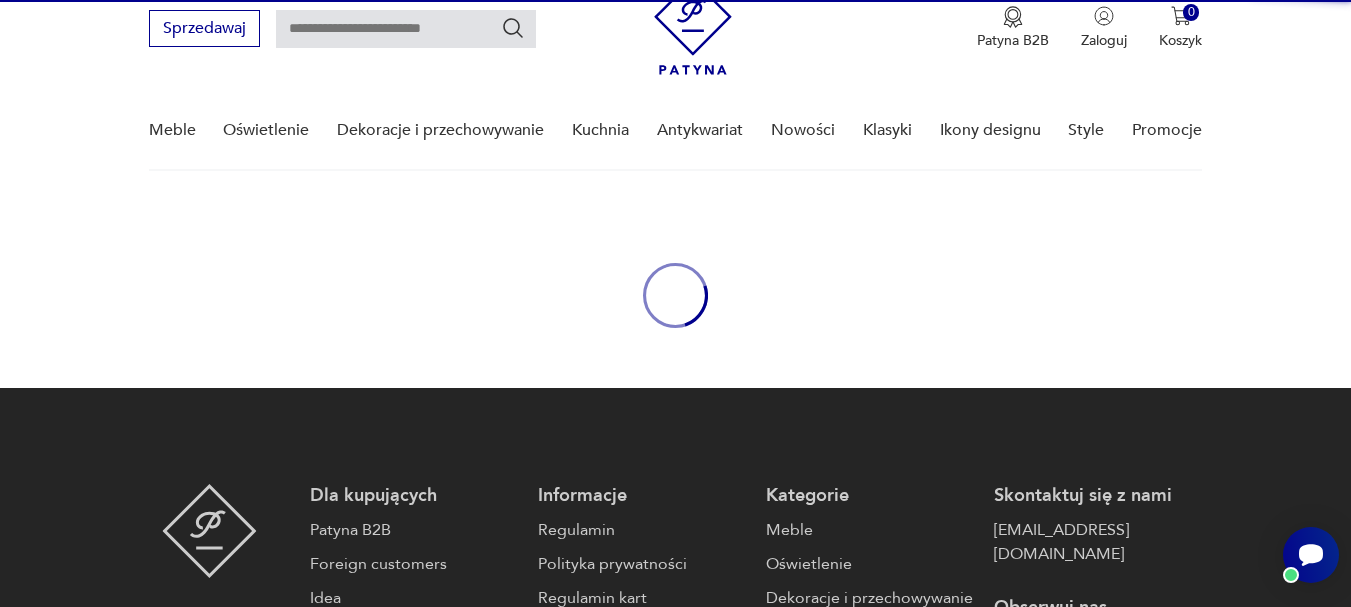 scroll, scrollTop: 0, scrollLeft: 0, axis: both 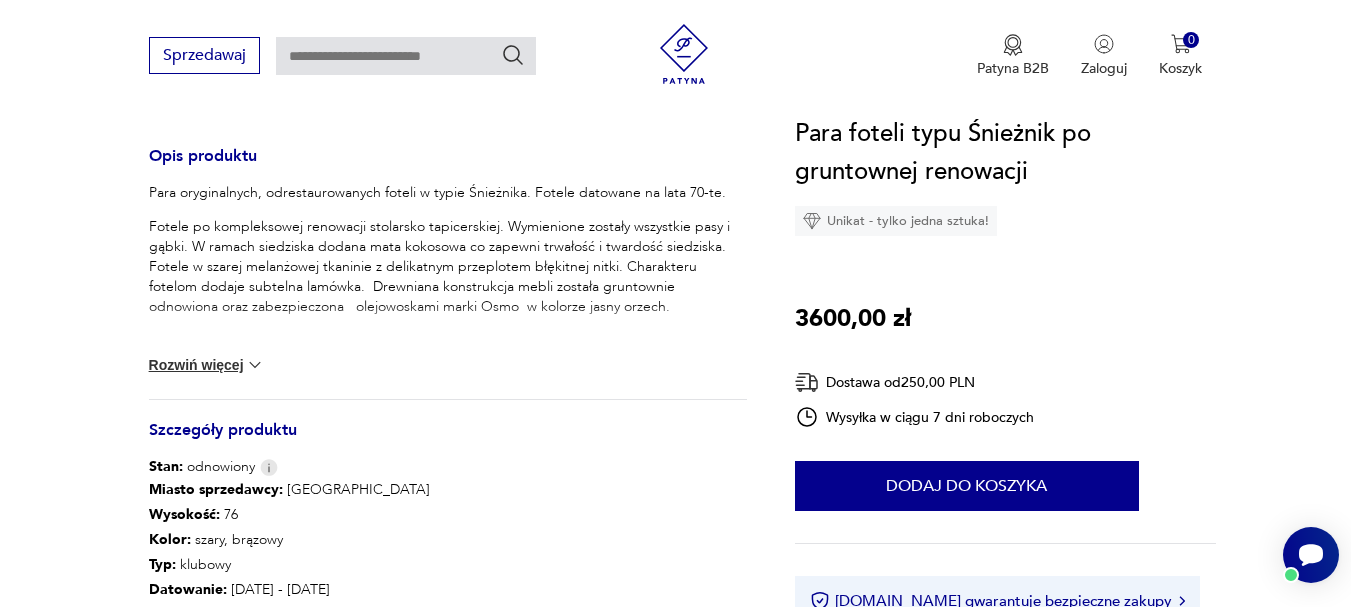 click at bounding box center [255, 365] 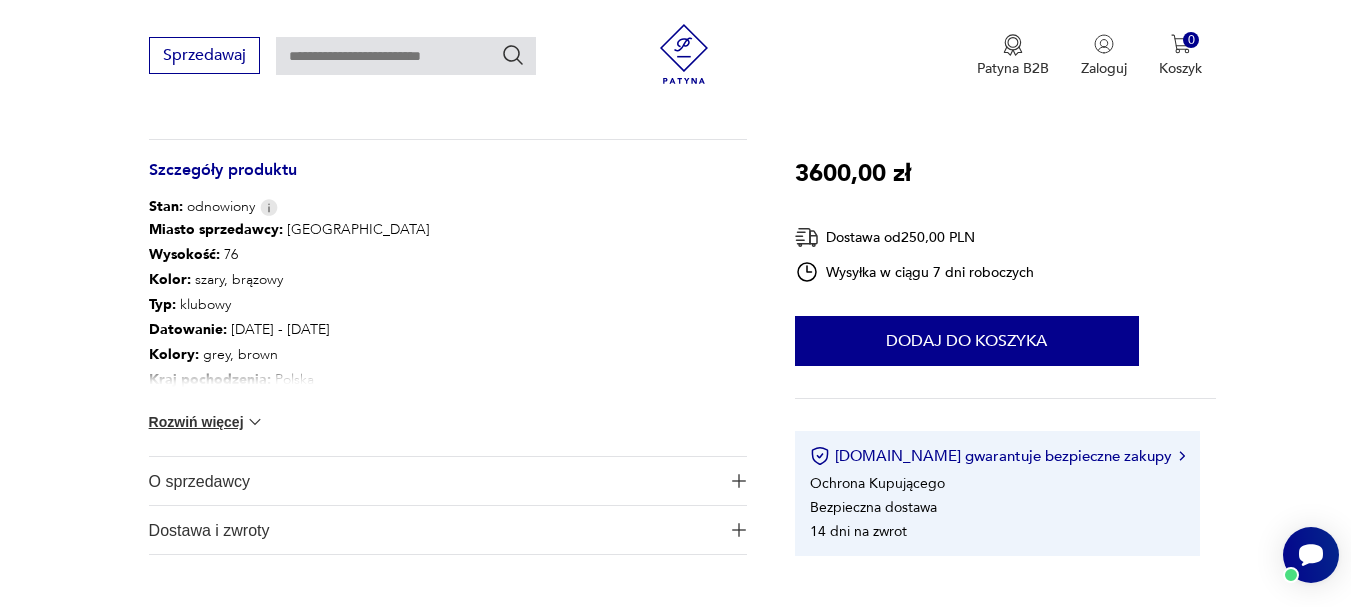 scroll, scrollTop: 1280, scrollLeft: 0, axis: vertical 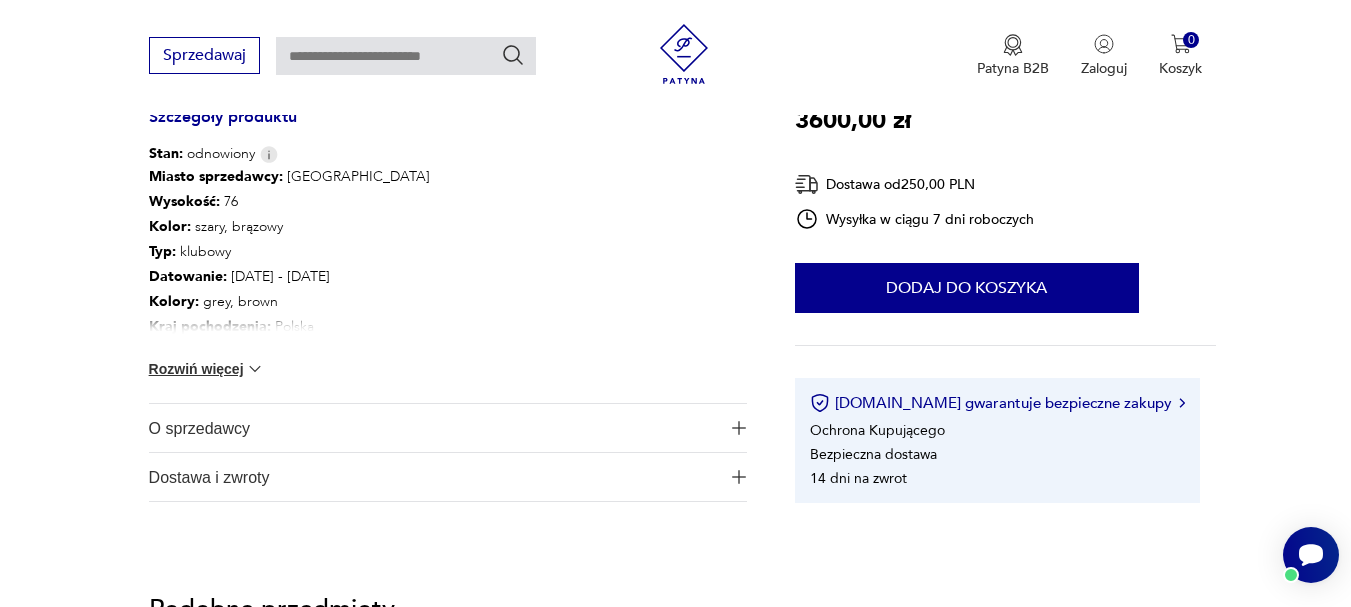 click on "Rozwiń więcej" at bounding box center (207, 369) 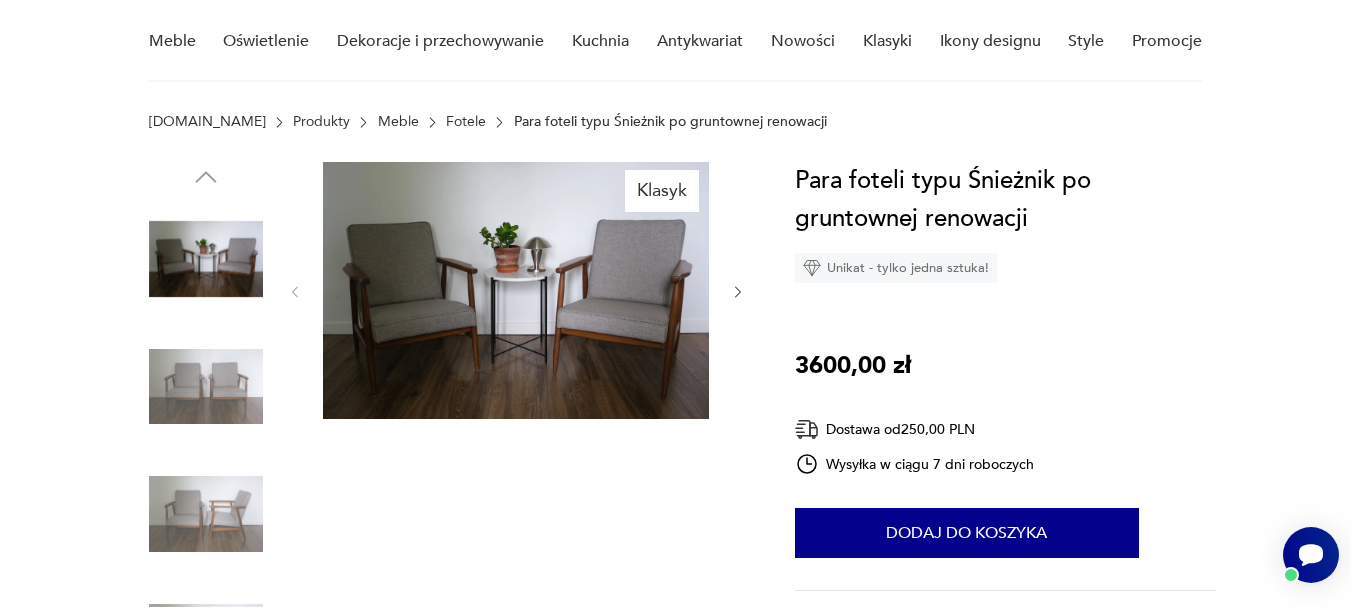 scroll, scrollTop: 160, scrollLeft: 0, axis: vertical 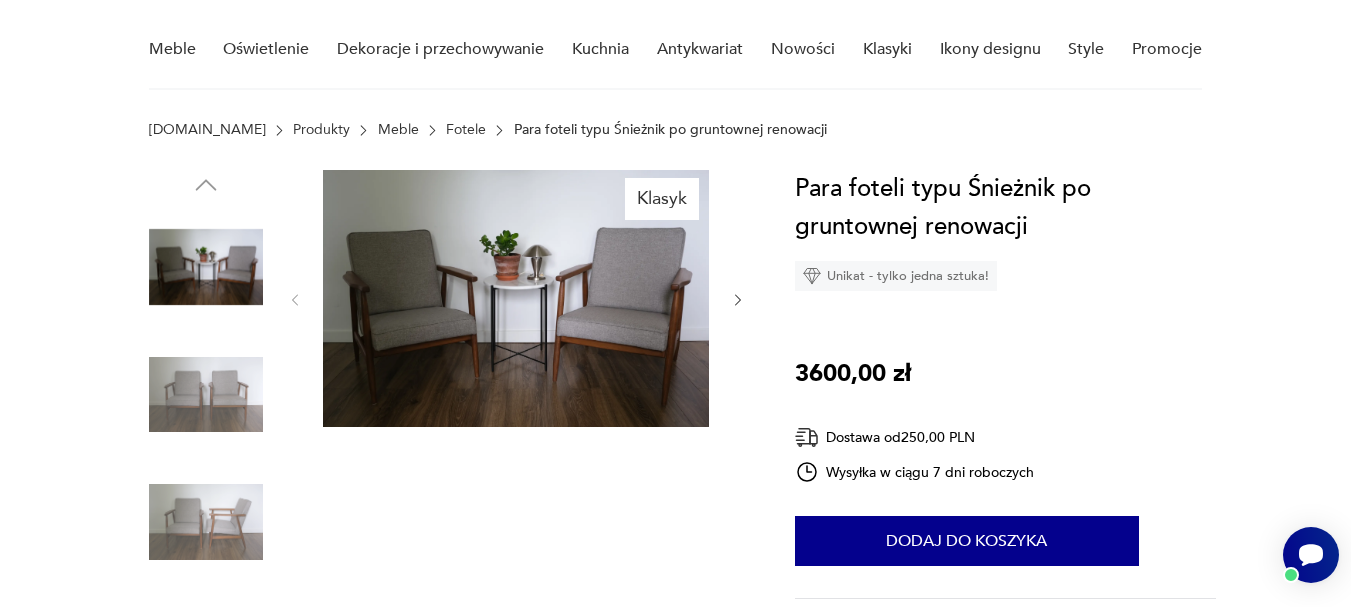 click at bounding box center (516, 298) 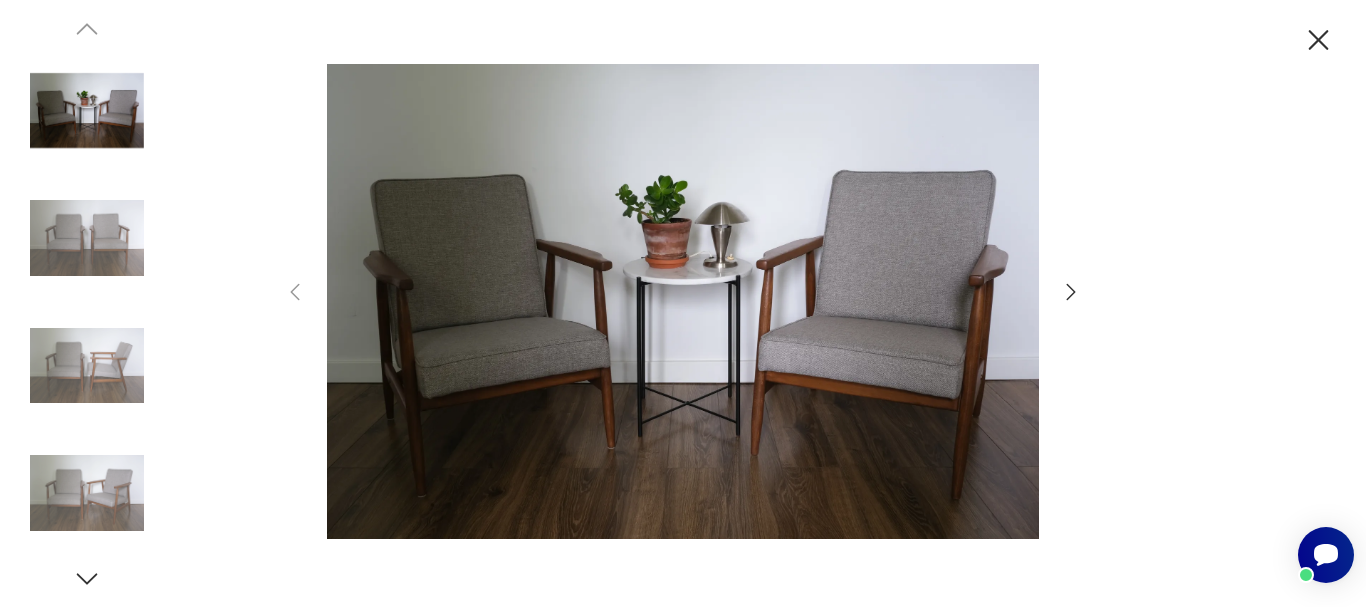 click 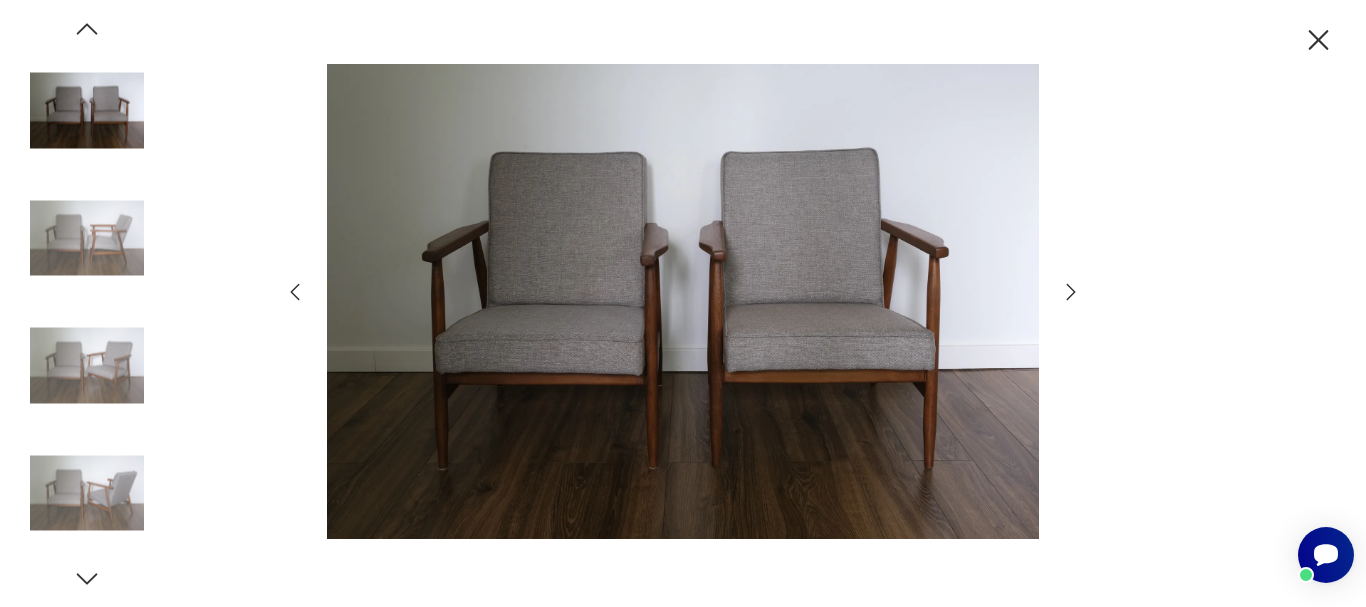click 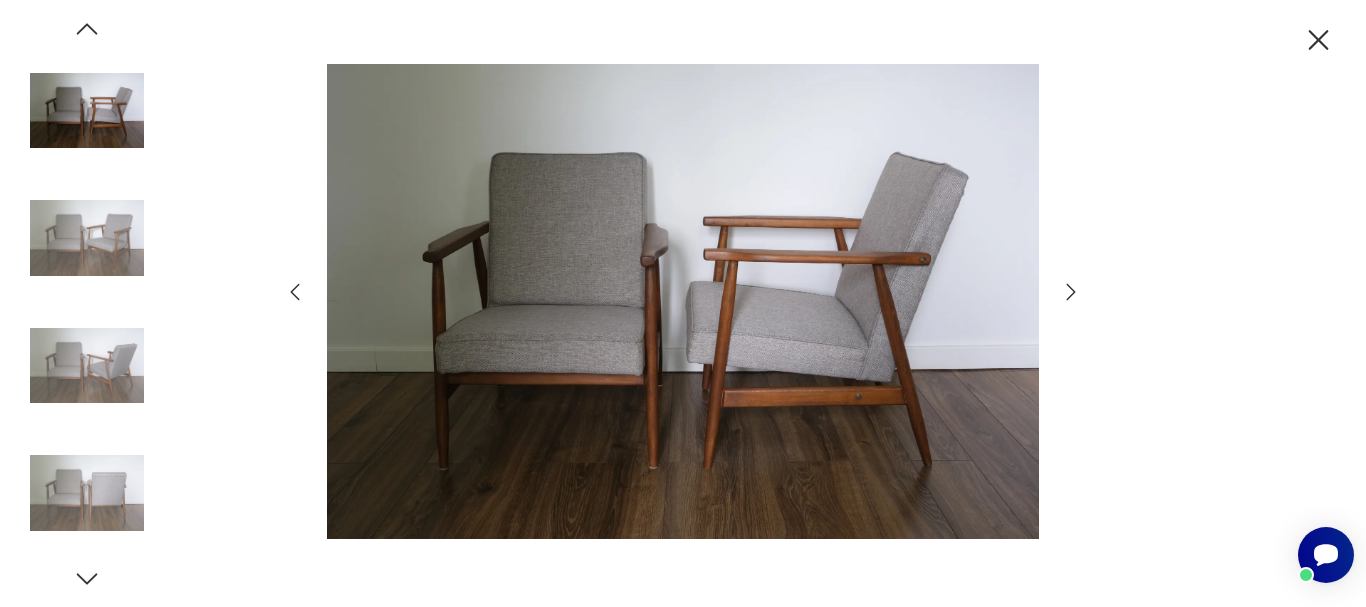 click 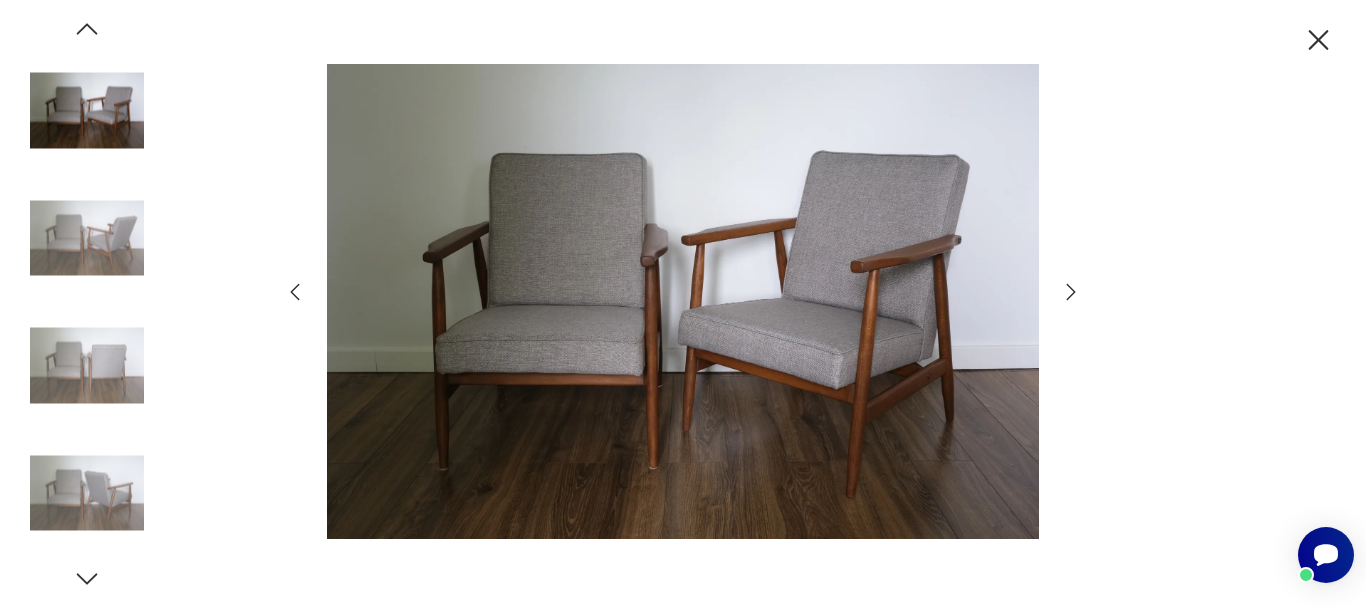 click 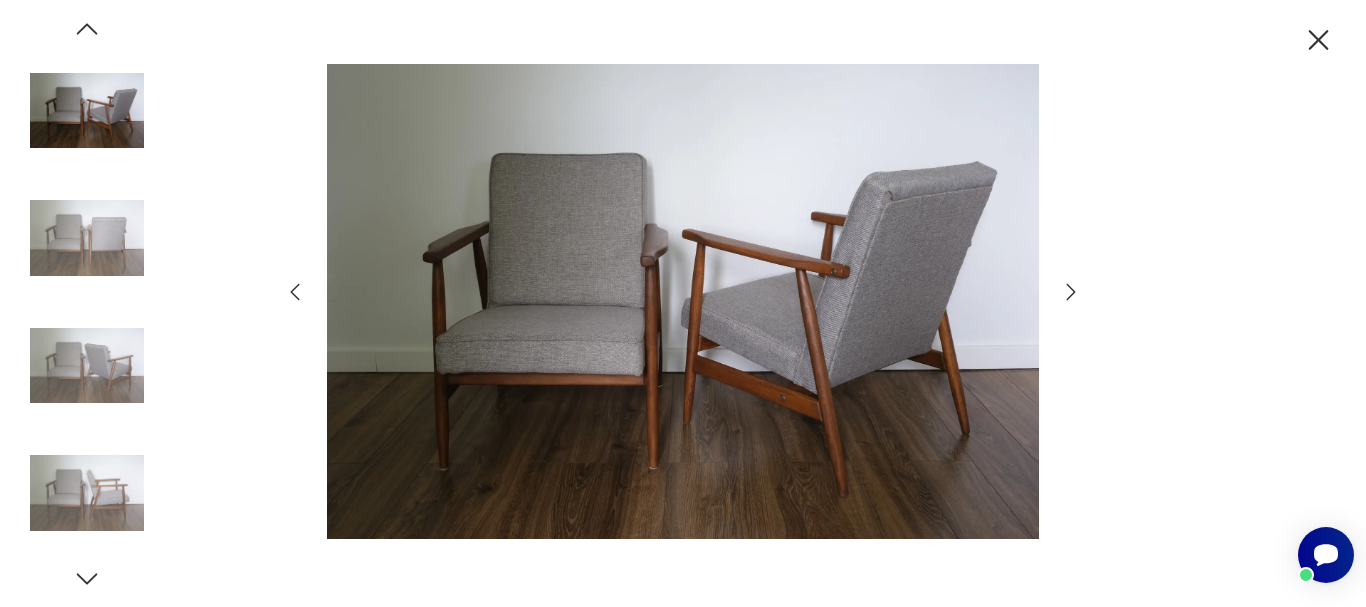 click 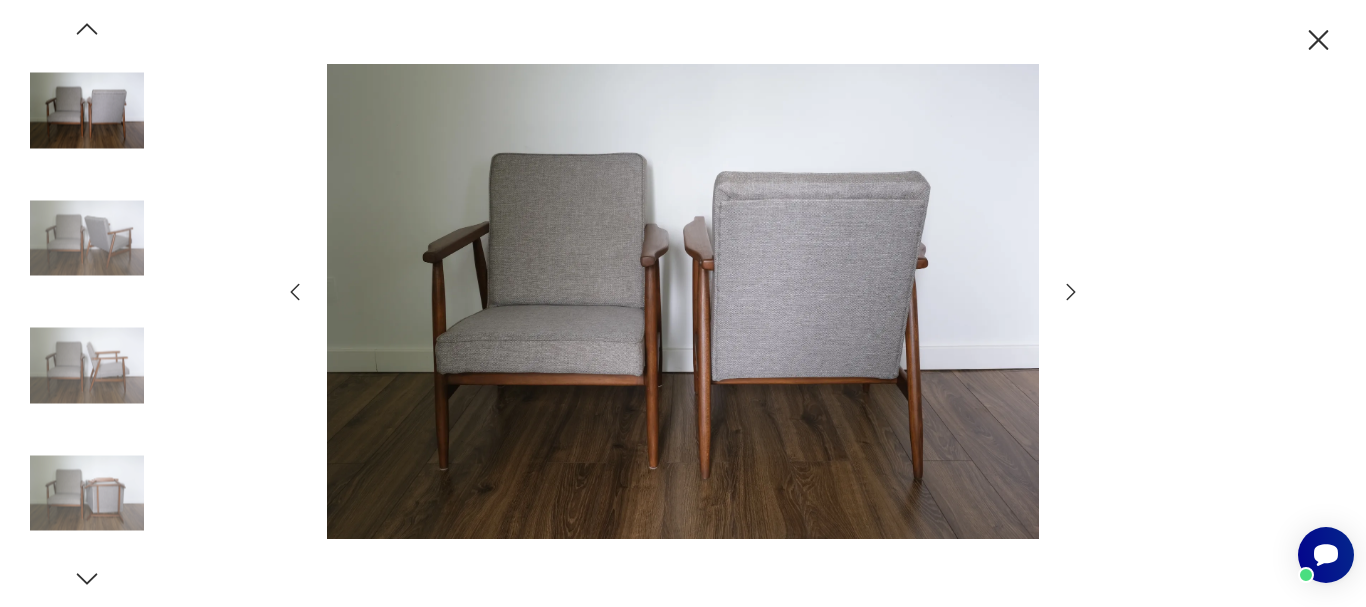 click 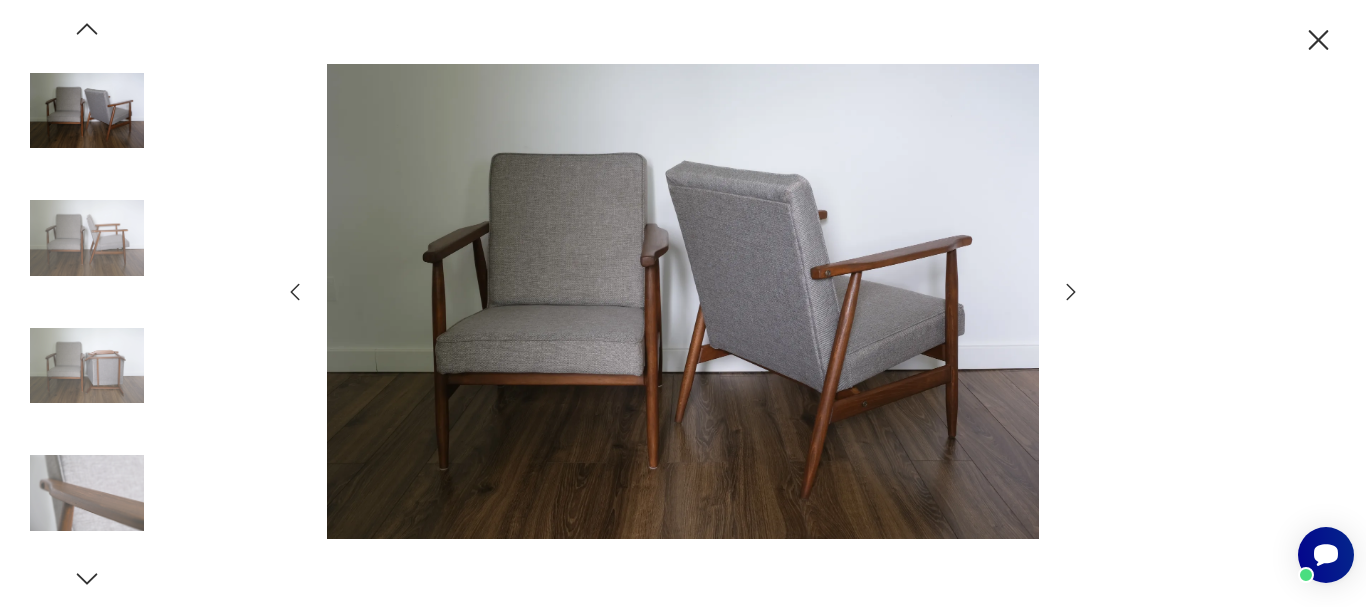 click at bounding box center [683, 302] 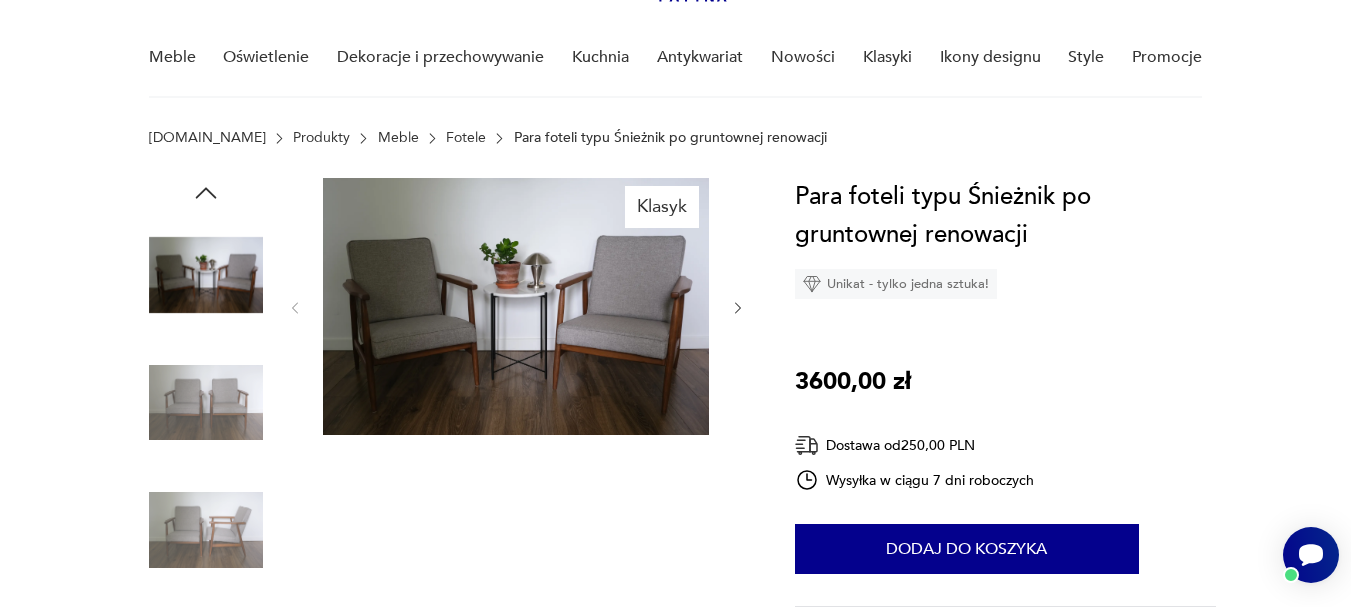 scroll, scrollTop: 0, scrollLeft: 0, axis: both 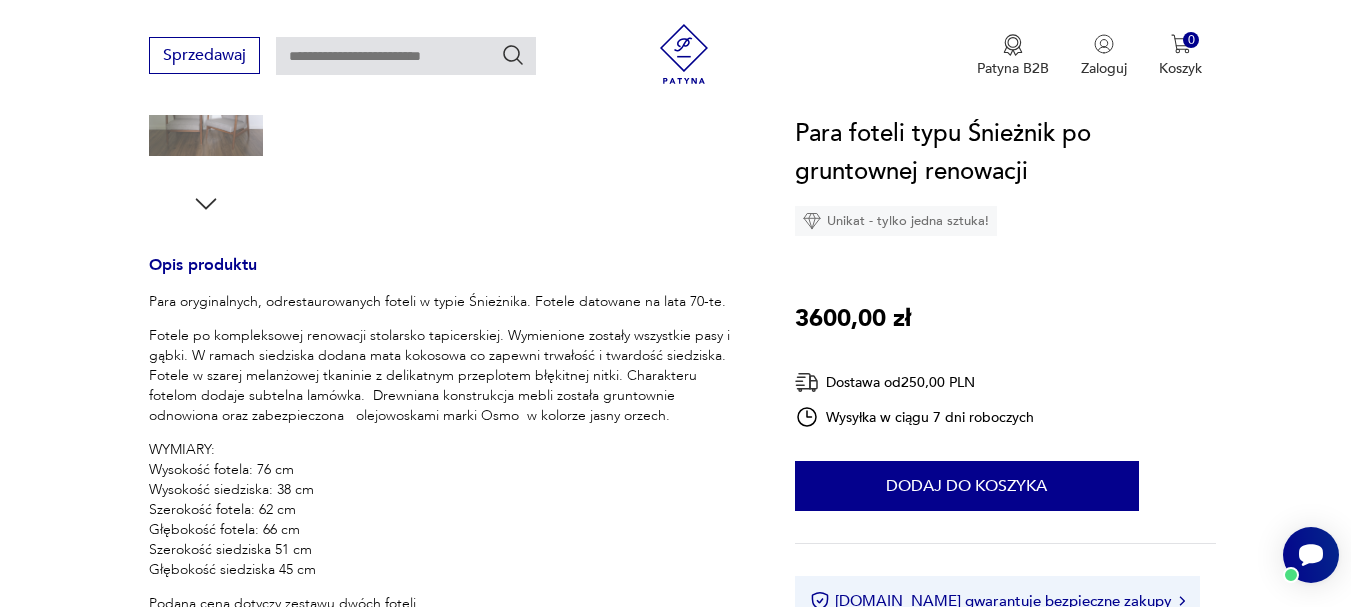 click 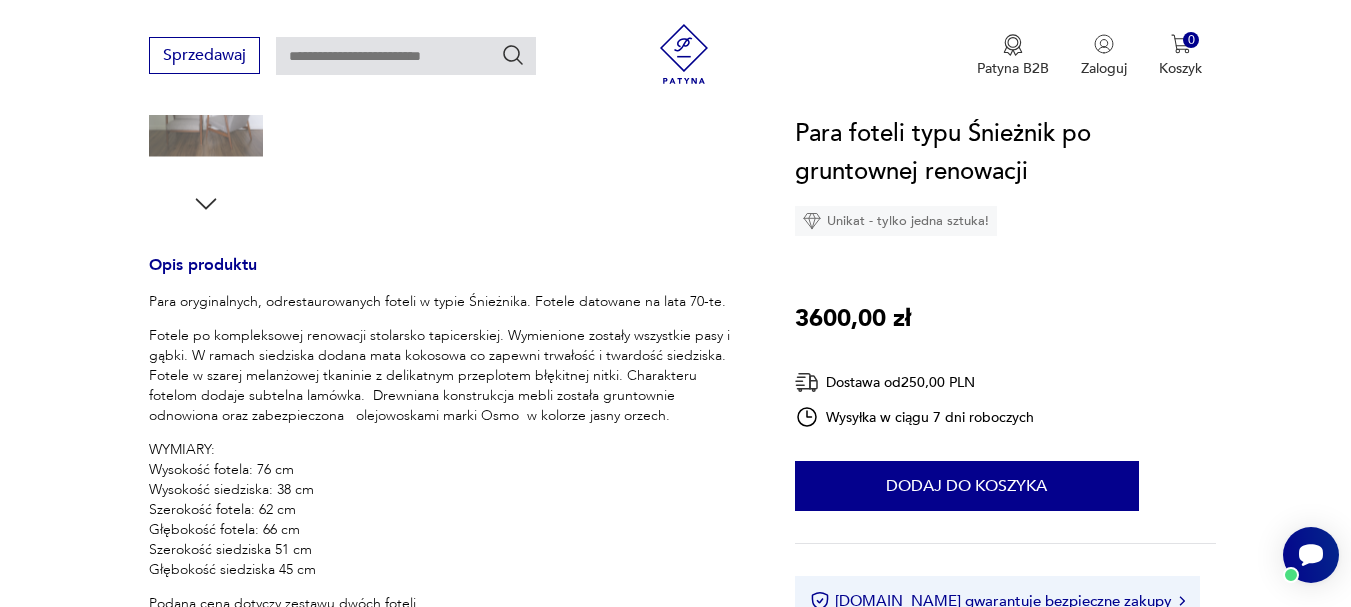 type on "********" 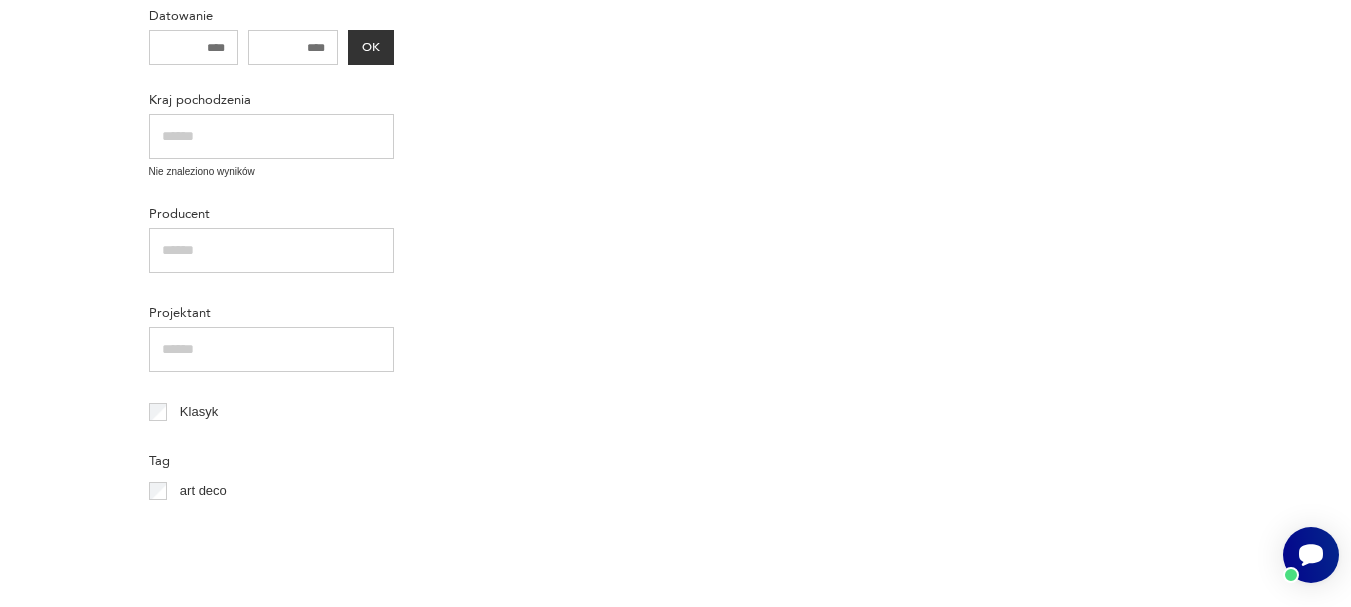scroll, scrollTop: 167, scrollLeft: 0, axis: vertical 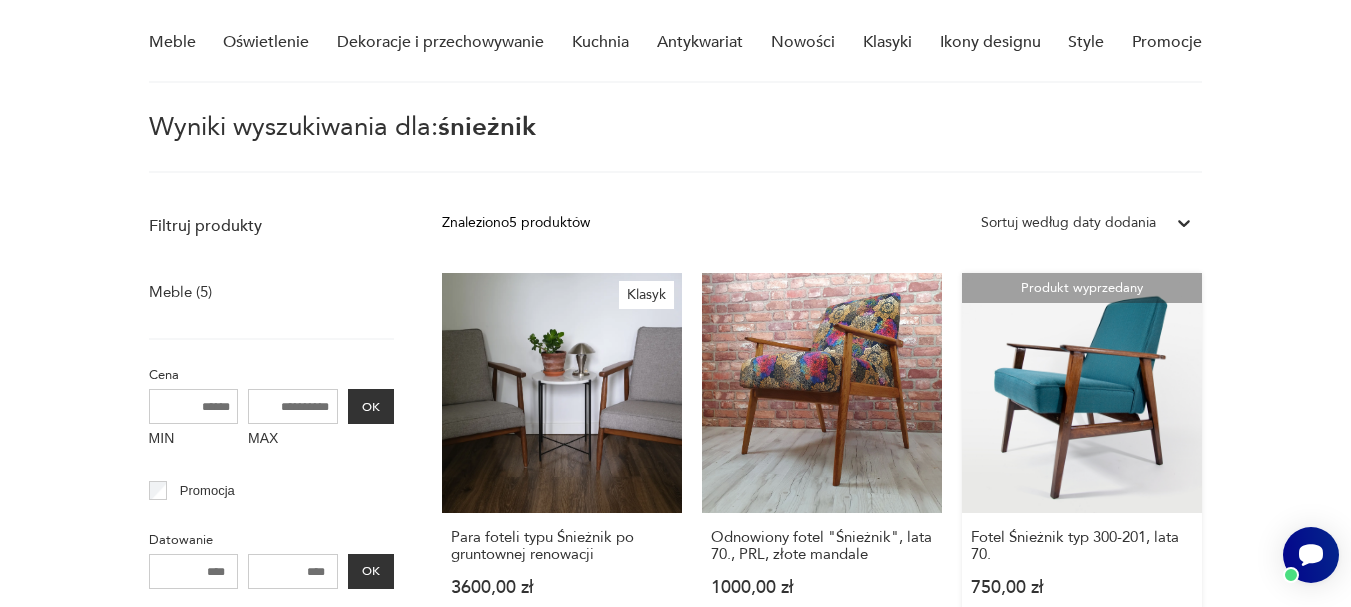 click on "Produkt wyprzedany Fotel Śnieżnik typ 300-201, lata 70. 750,00 zł" at bounding box center (1082, 454) 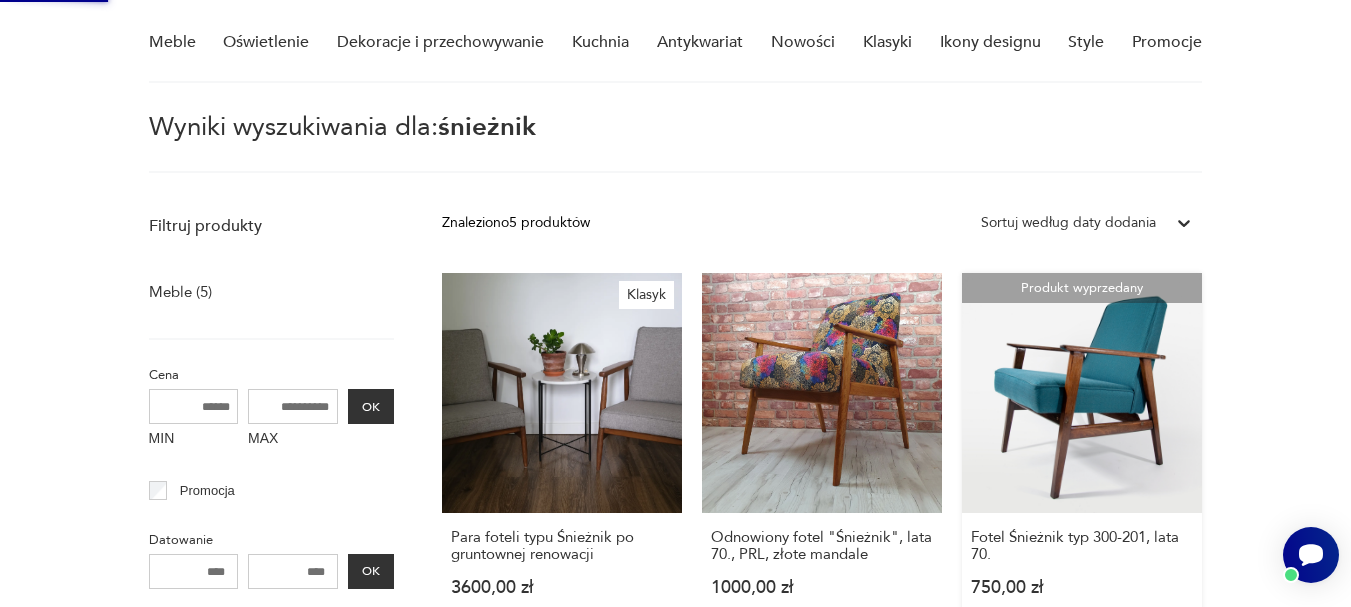 type 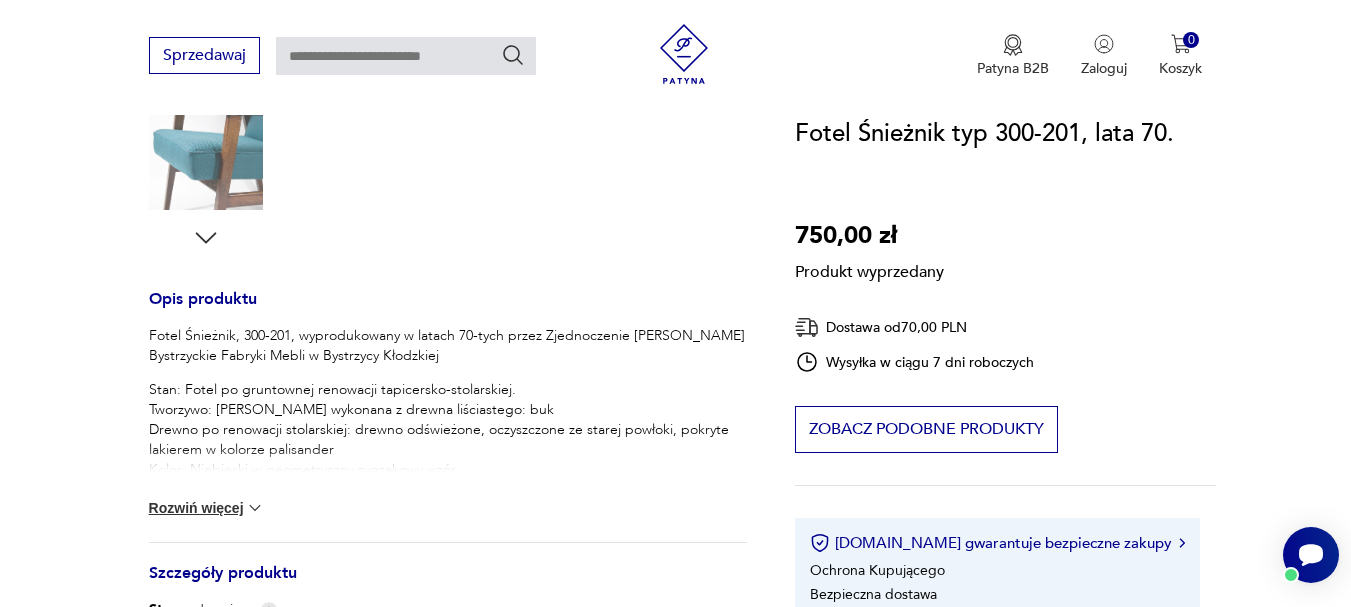 scroll, scrollTop: 682, scrollLeft: 0, axis: vertical 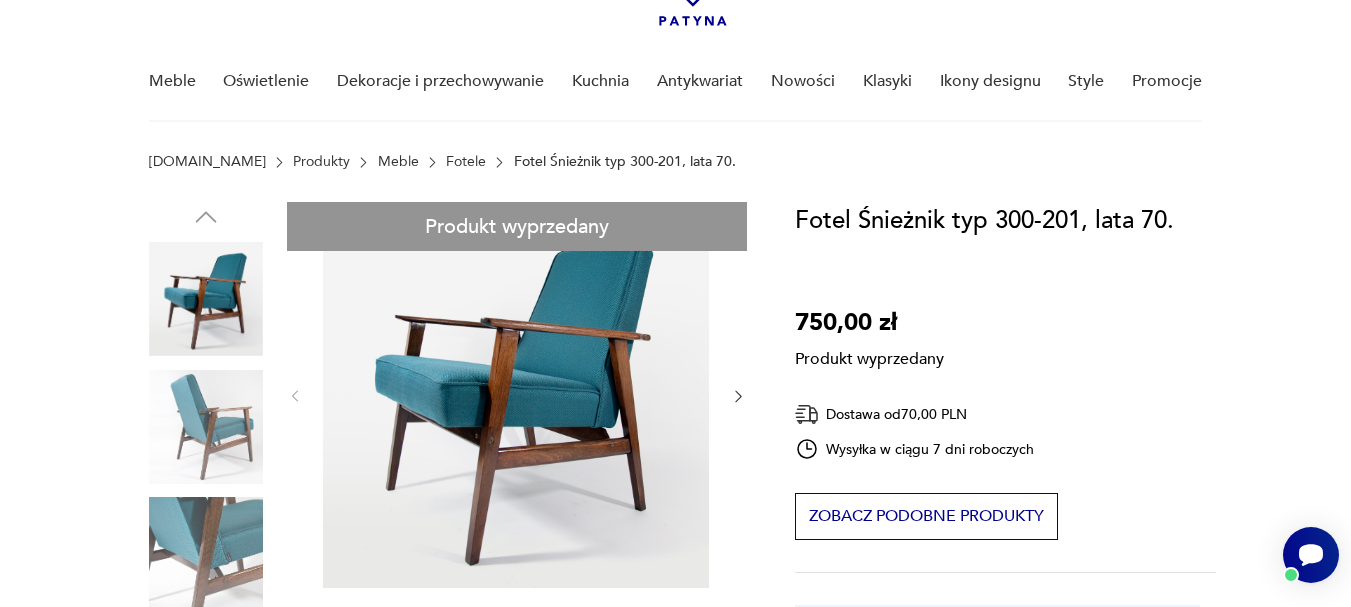 type on "********" 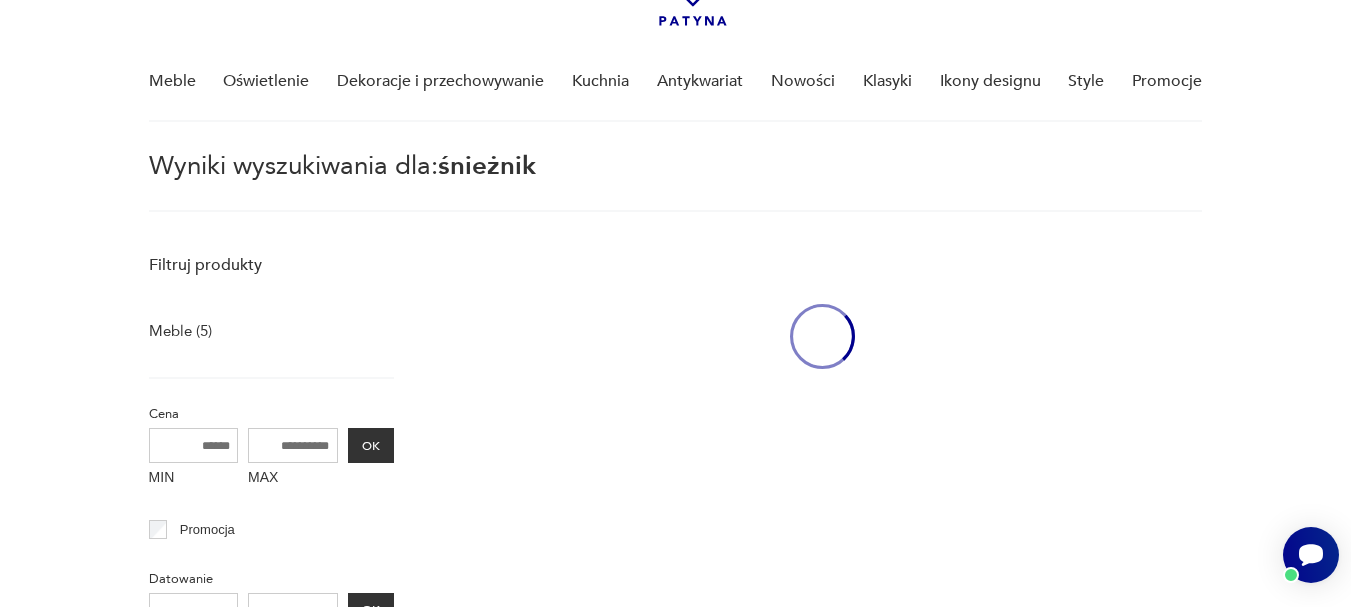 scroll, scrollTop: 134, scrollLeft: 0, axis: vertical 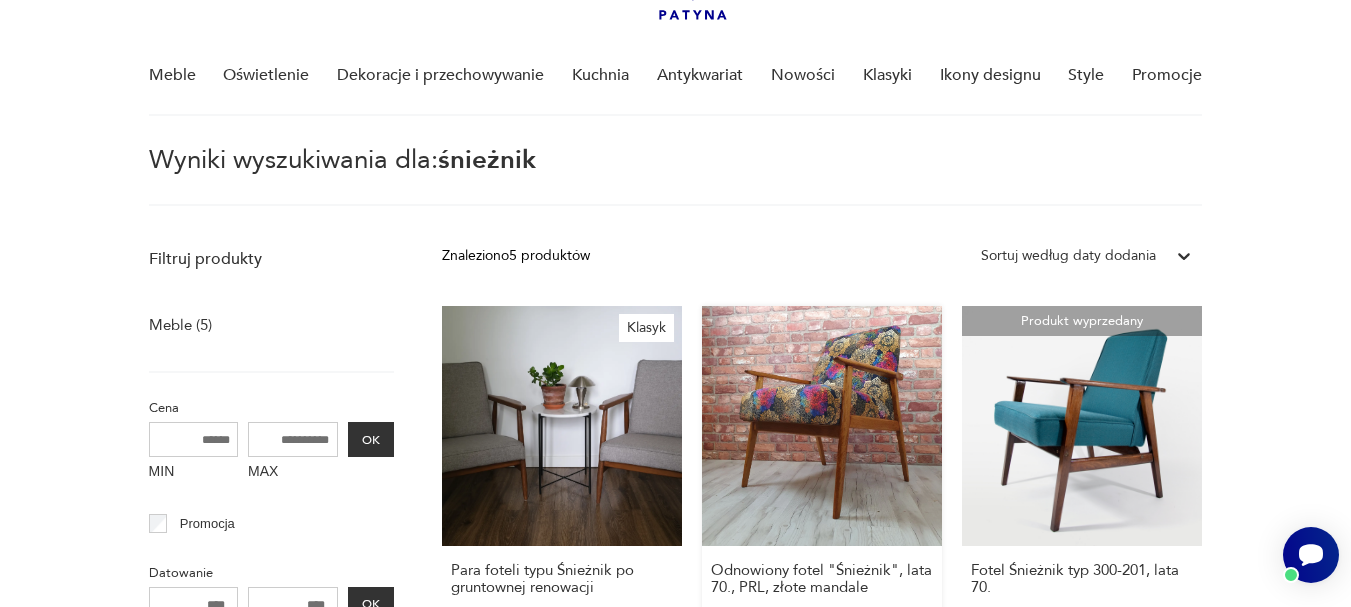 click on "Odnowiony fotel "Śnieżnik", lata 70., PRL, złote mandale 1000,00 zł" at bounding box center (822, 487) 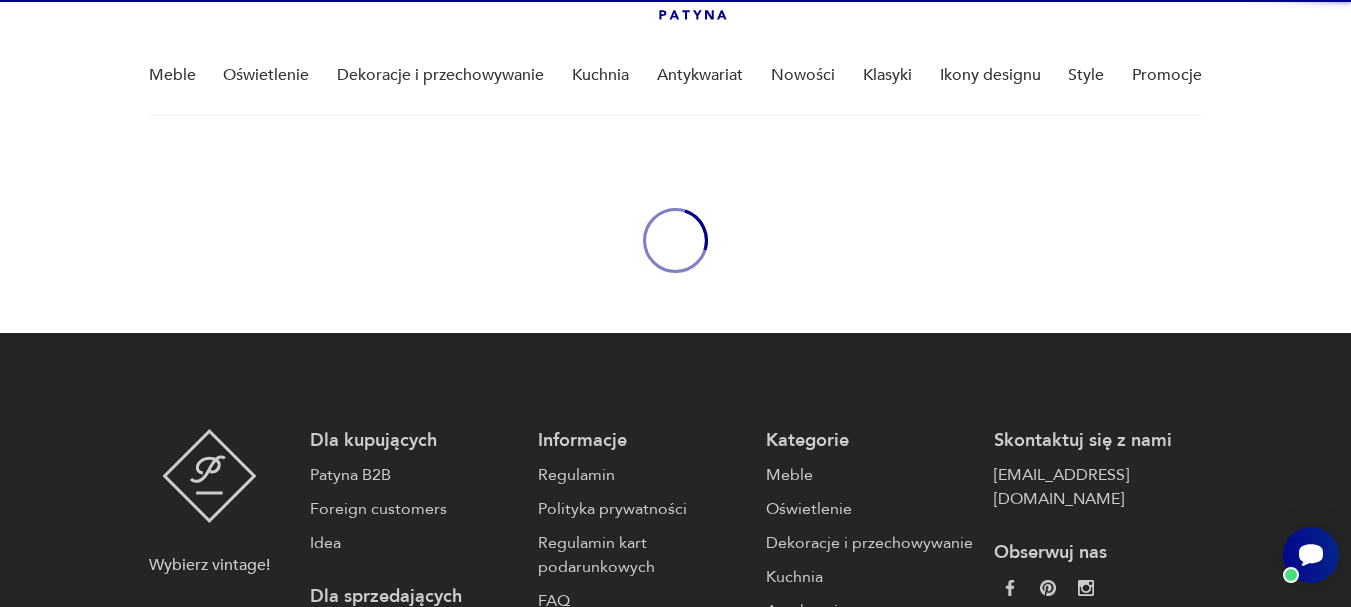 type 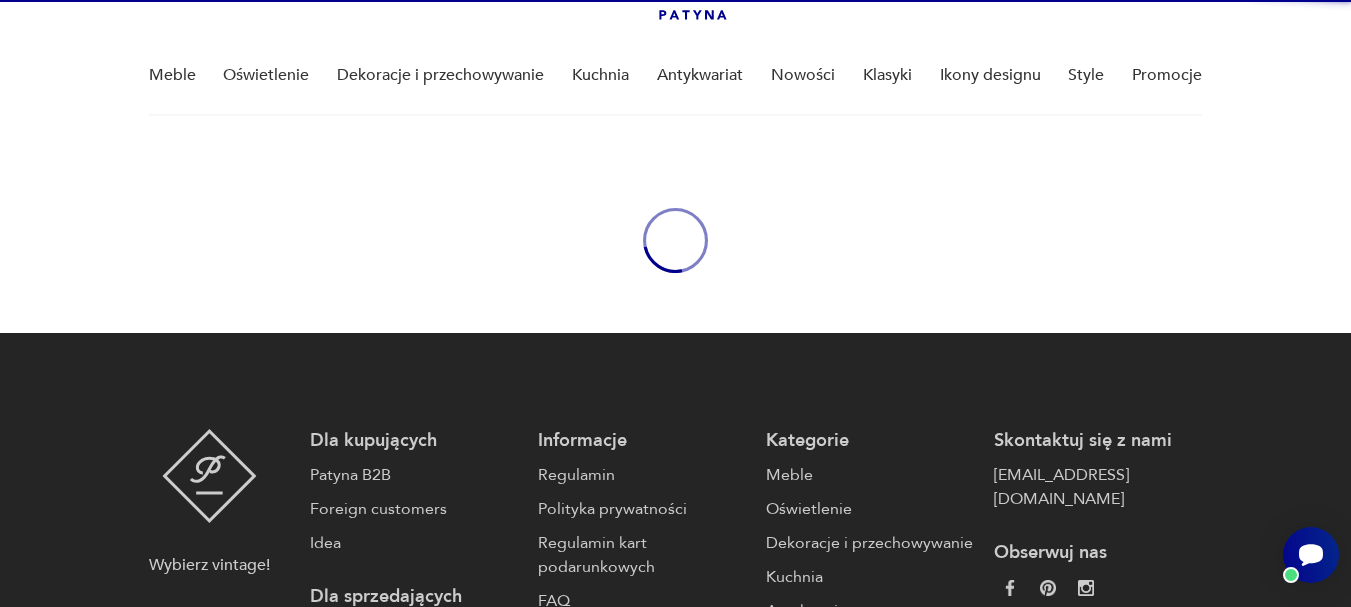 type 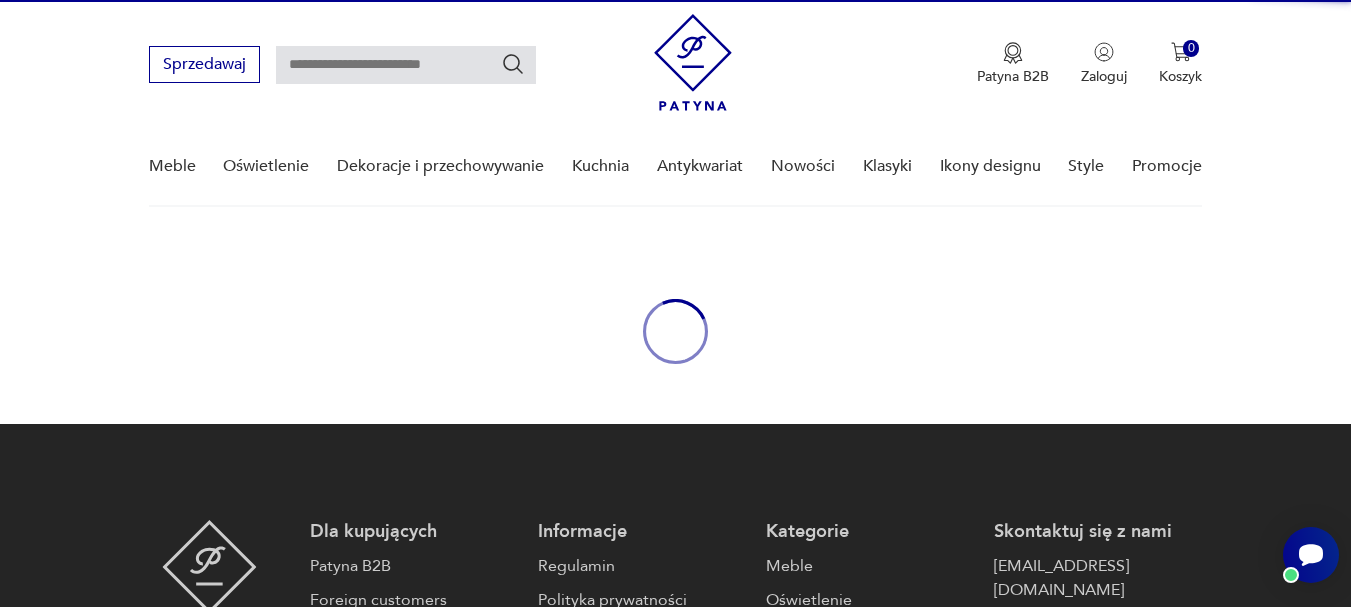 scroll, scrollTop: 0, scrollLeft: 0, axis: both 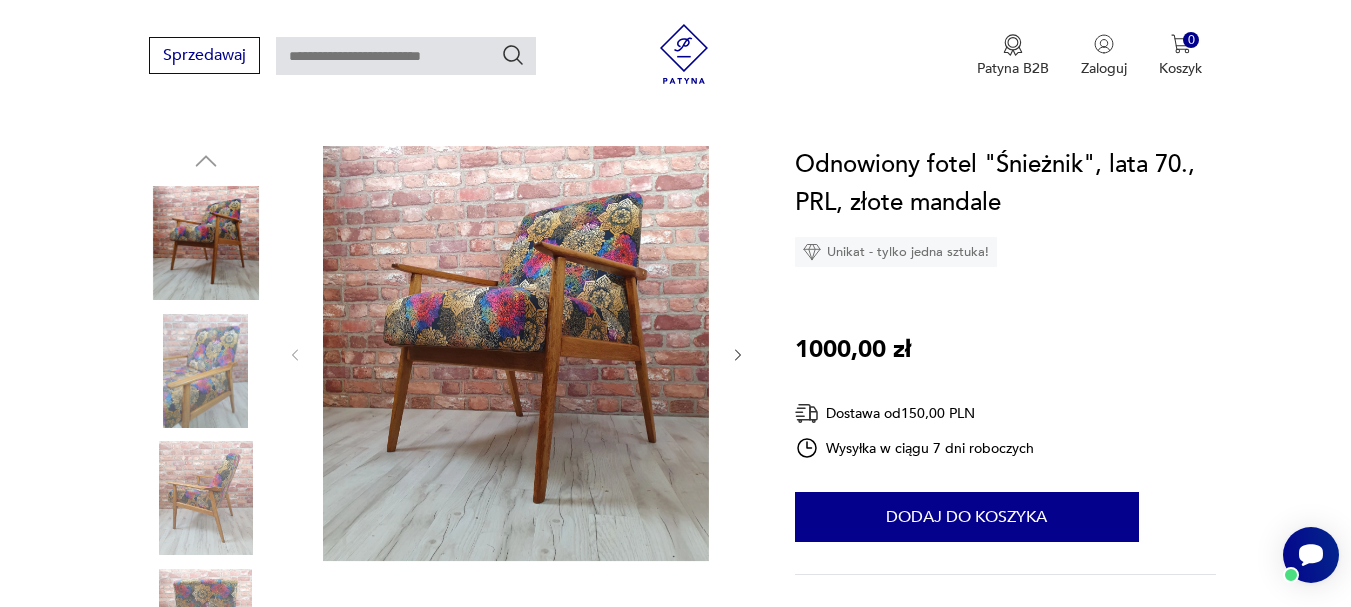 click 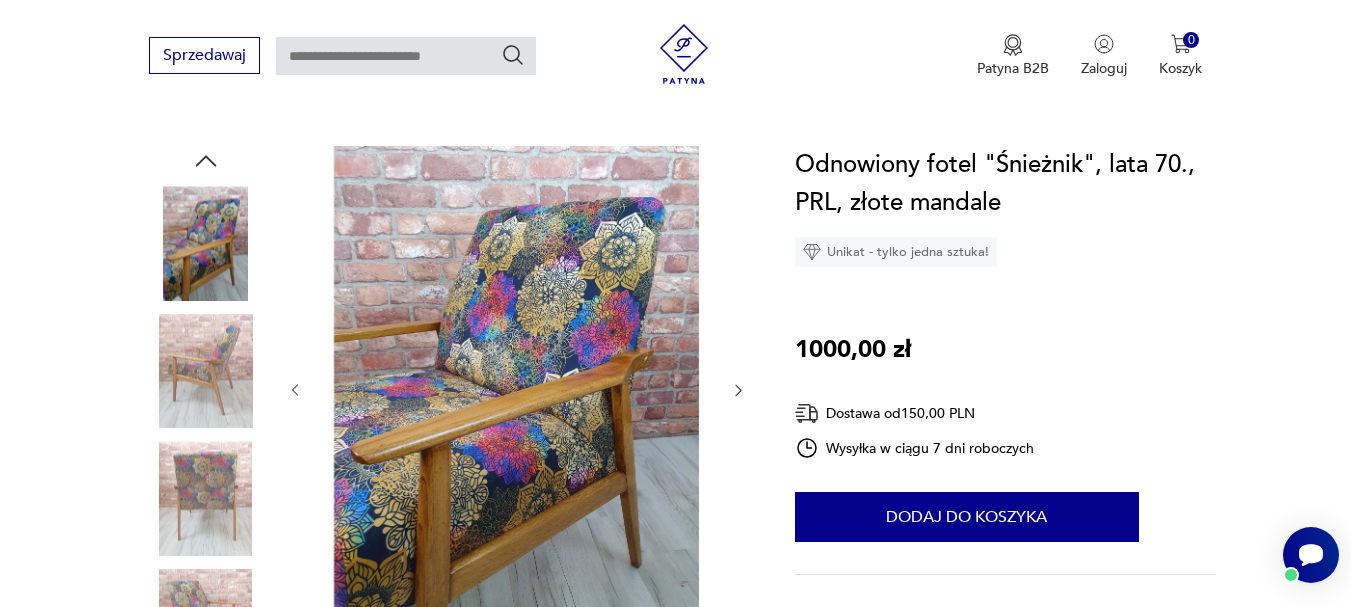 click 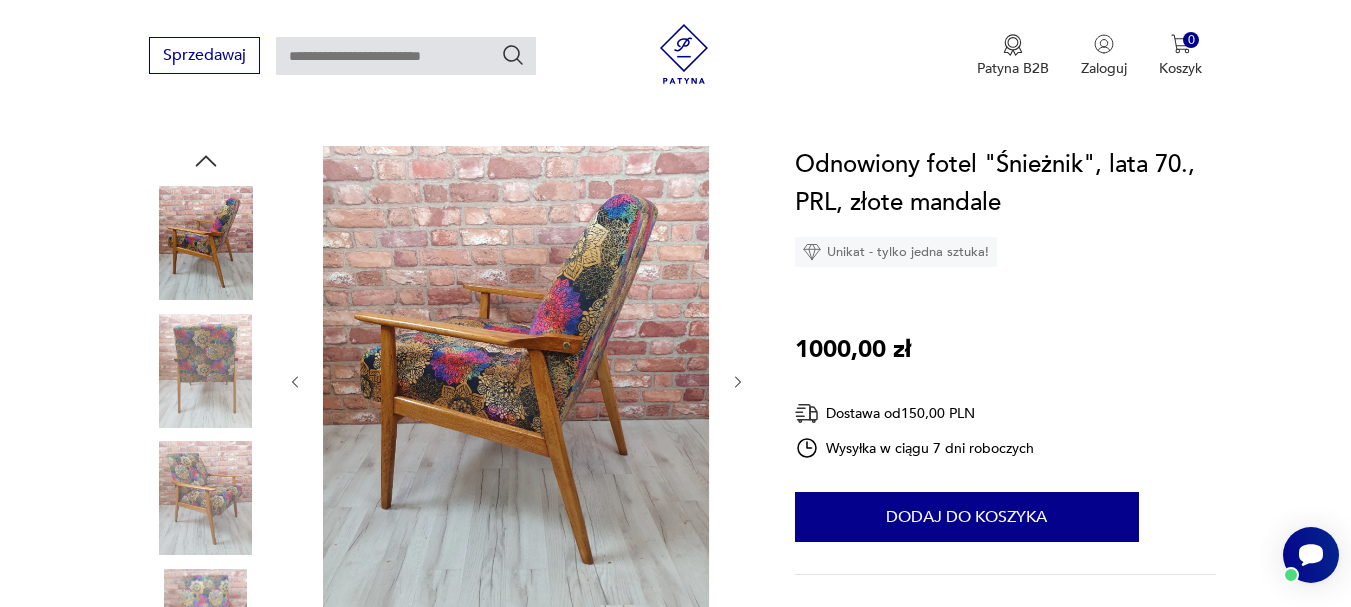 click 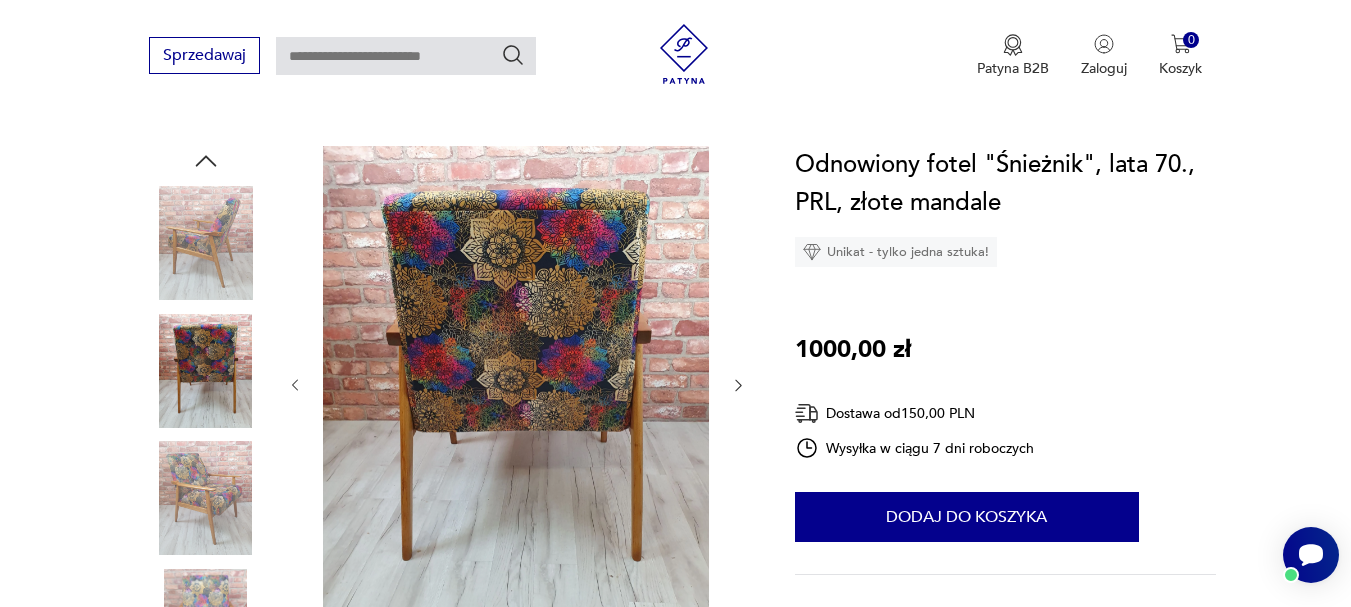 click 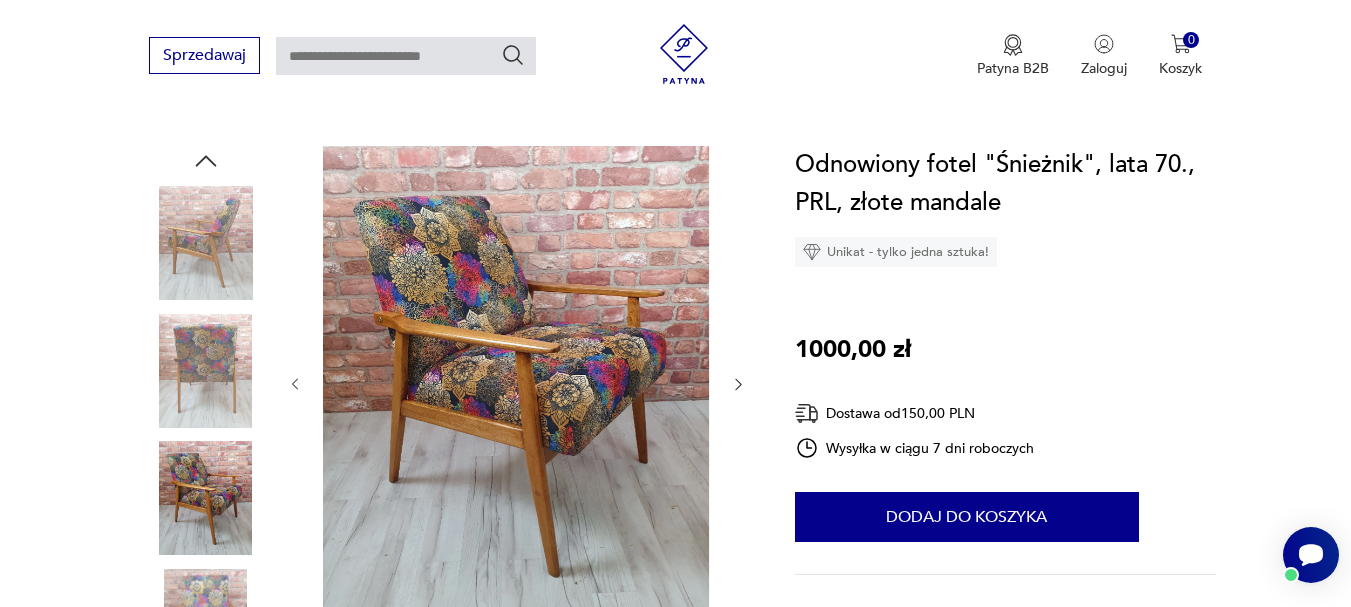 click 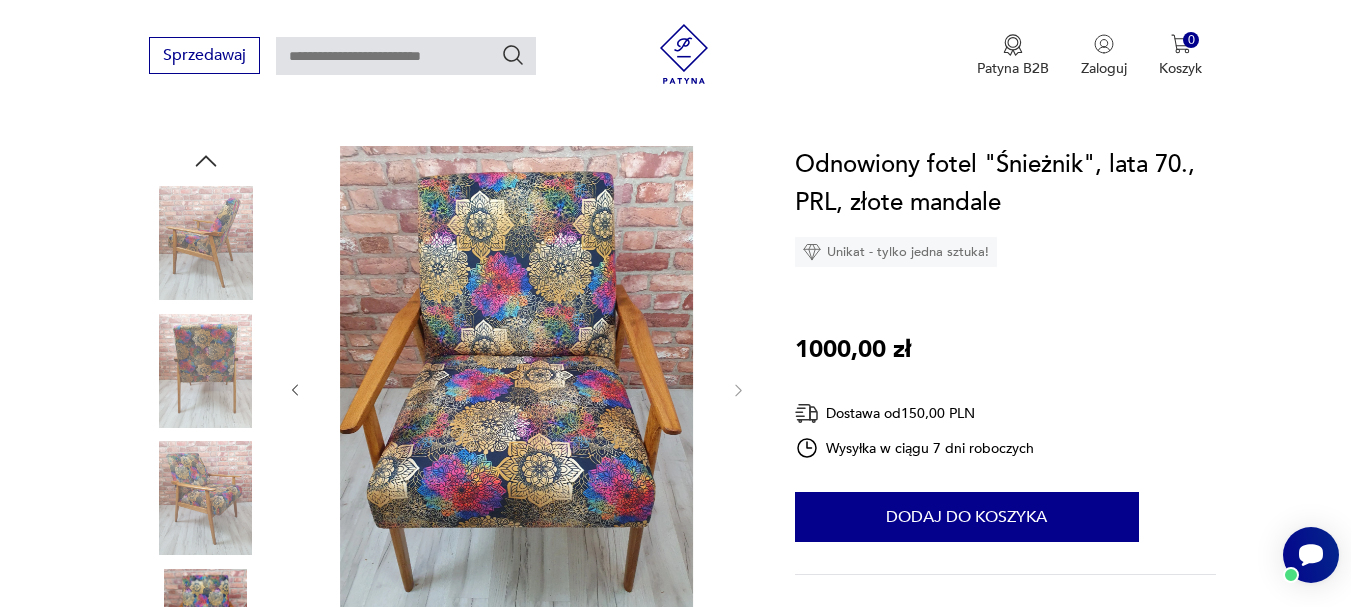 click at bounding box center (516, 389) 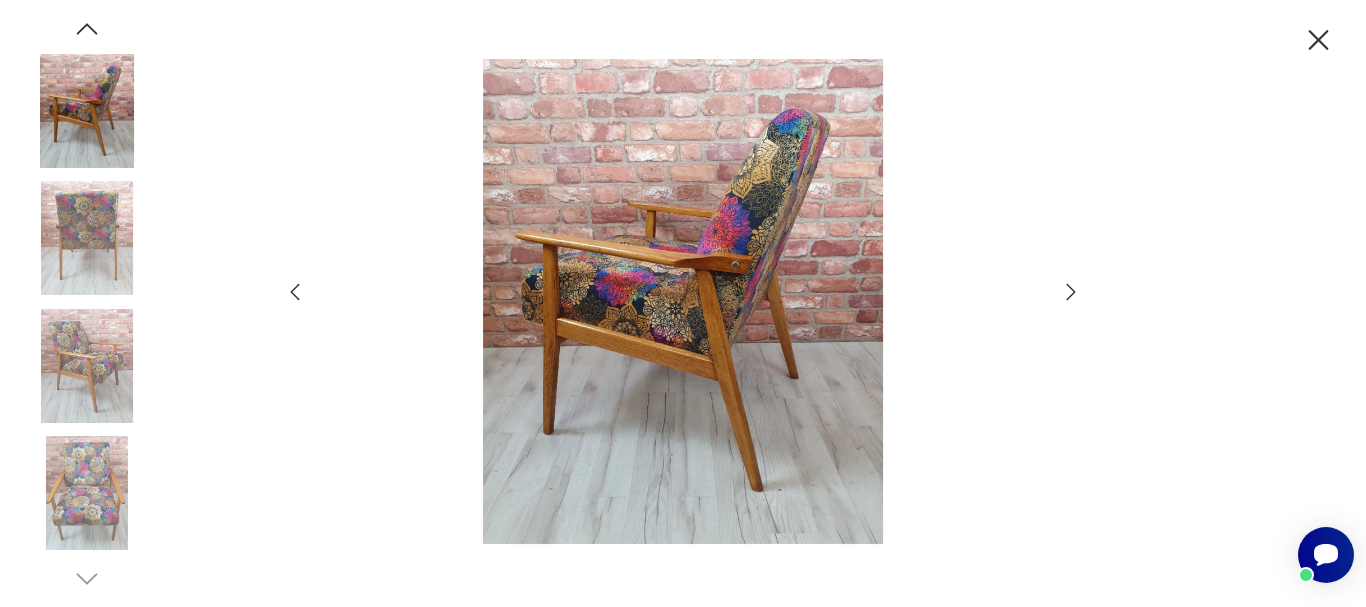 click at bounding box center (87, 366) 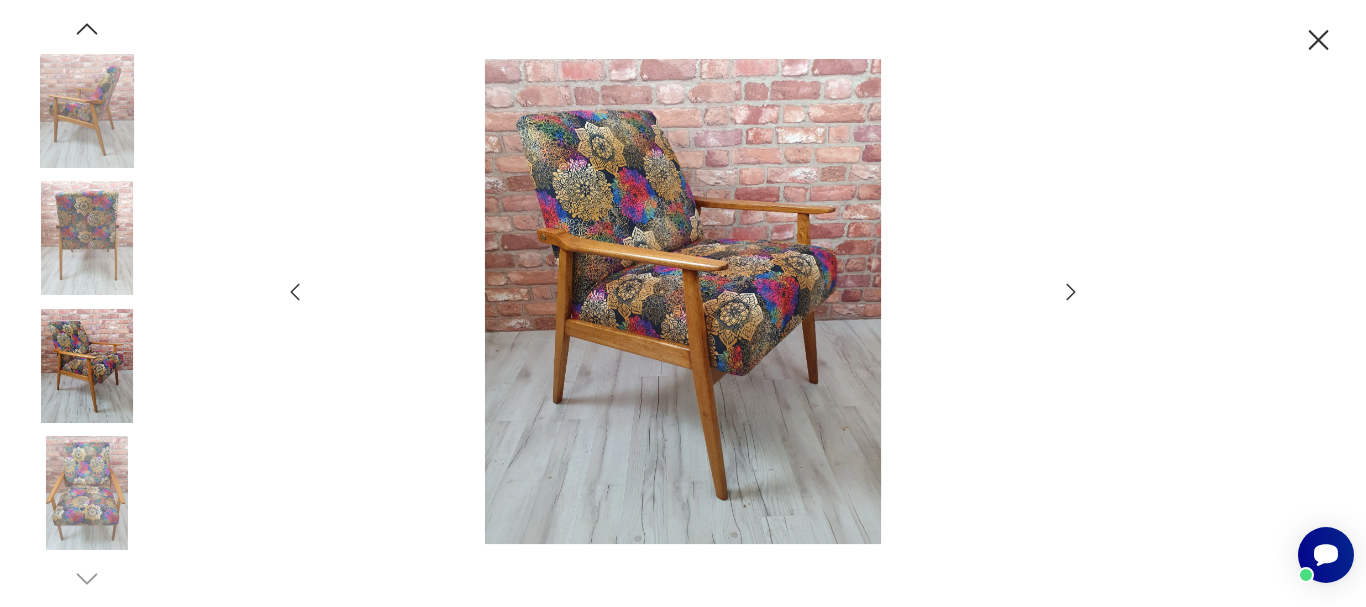 click at bounding box center [87, 493] 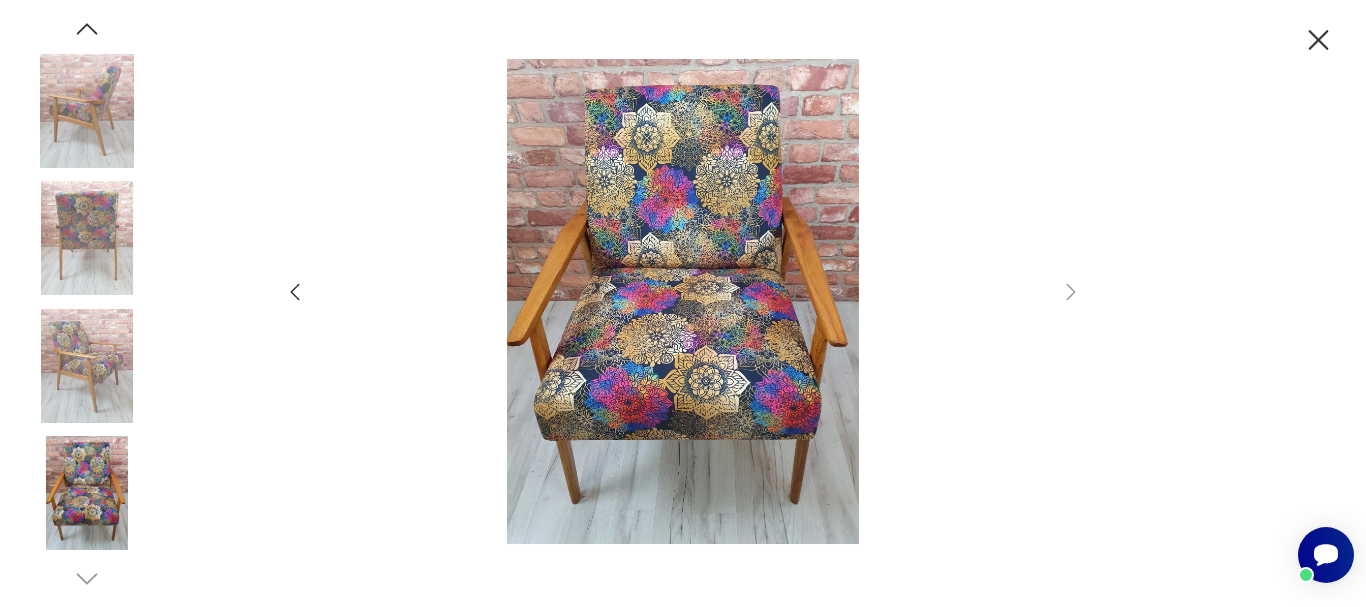 click at bounding box center (87, 366) 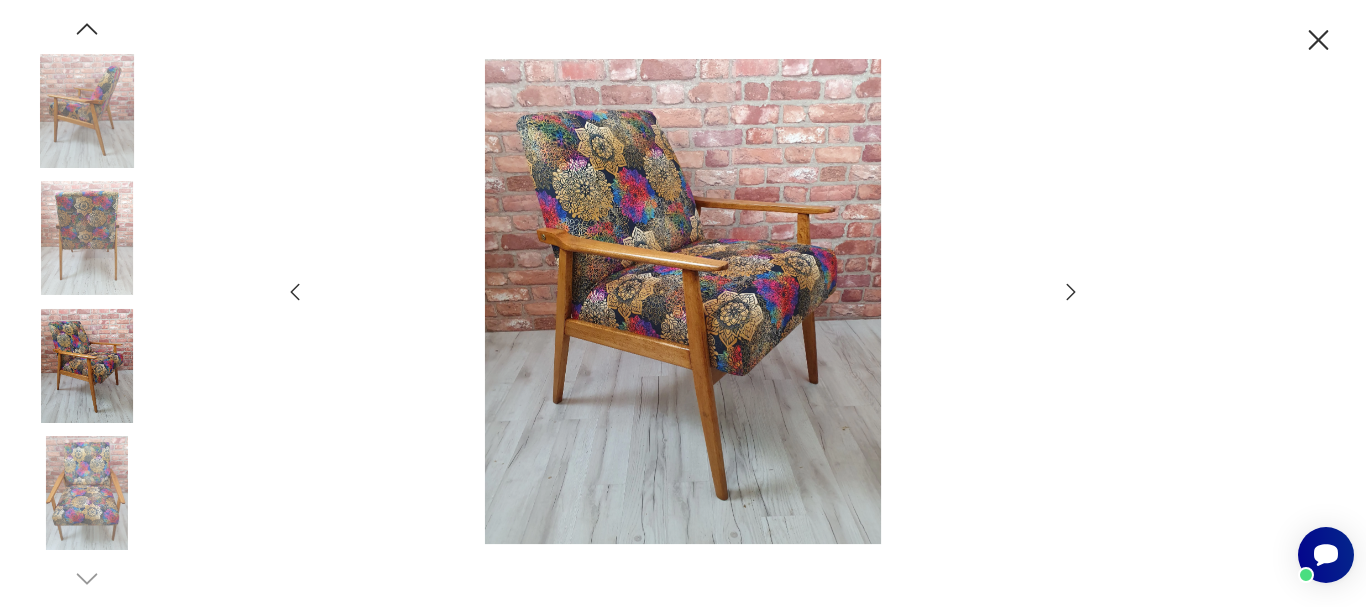 click 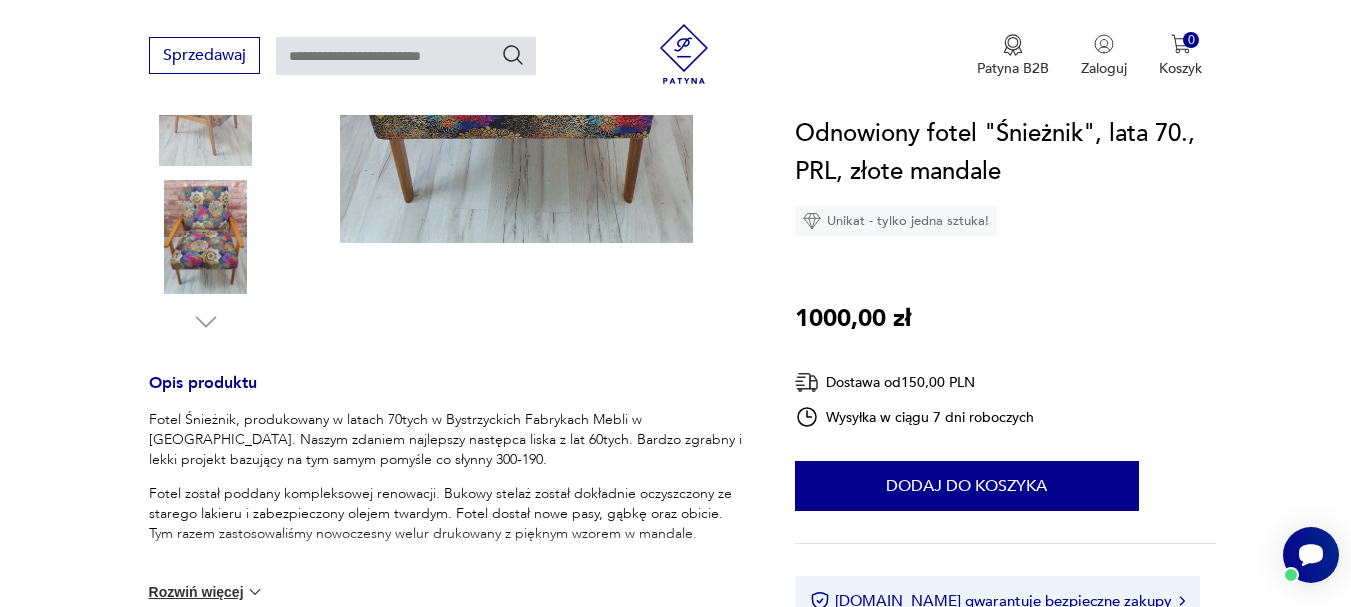 scroll, scrollTop: 690, scrollLeft: 0, axis: vertical 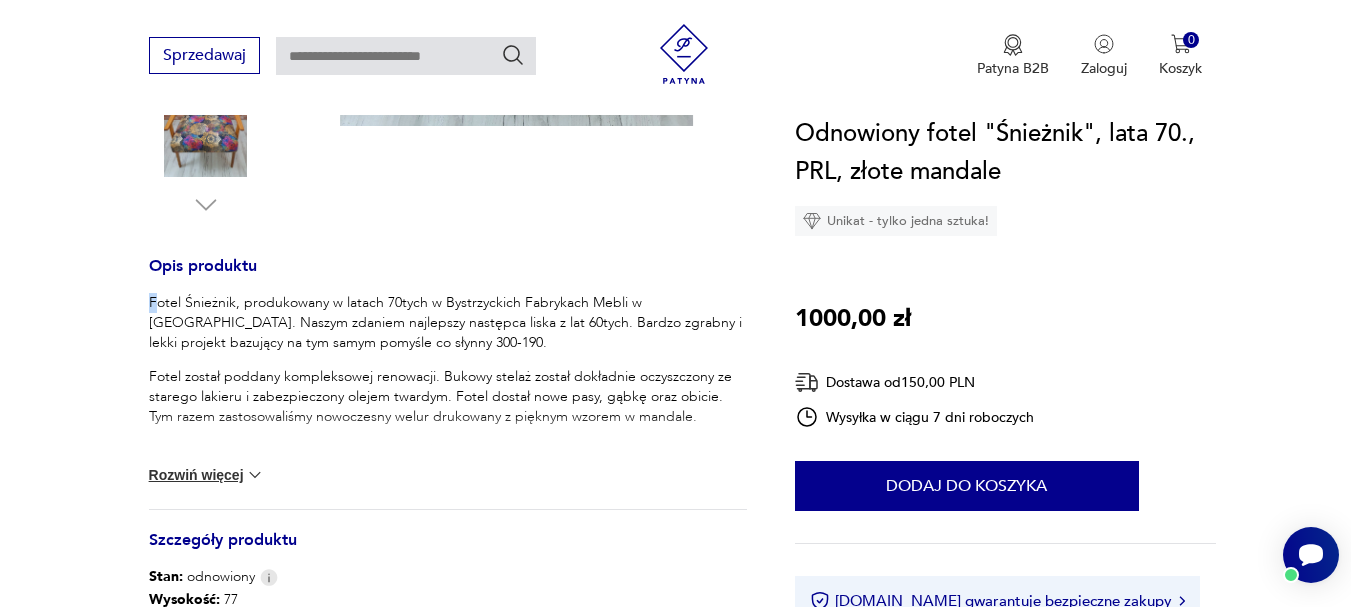 drag, startPoint x: 148, startPoint y: 296, endPoint x: 162, endPoint y: 297, distance: 14.035668 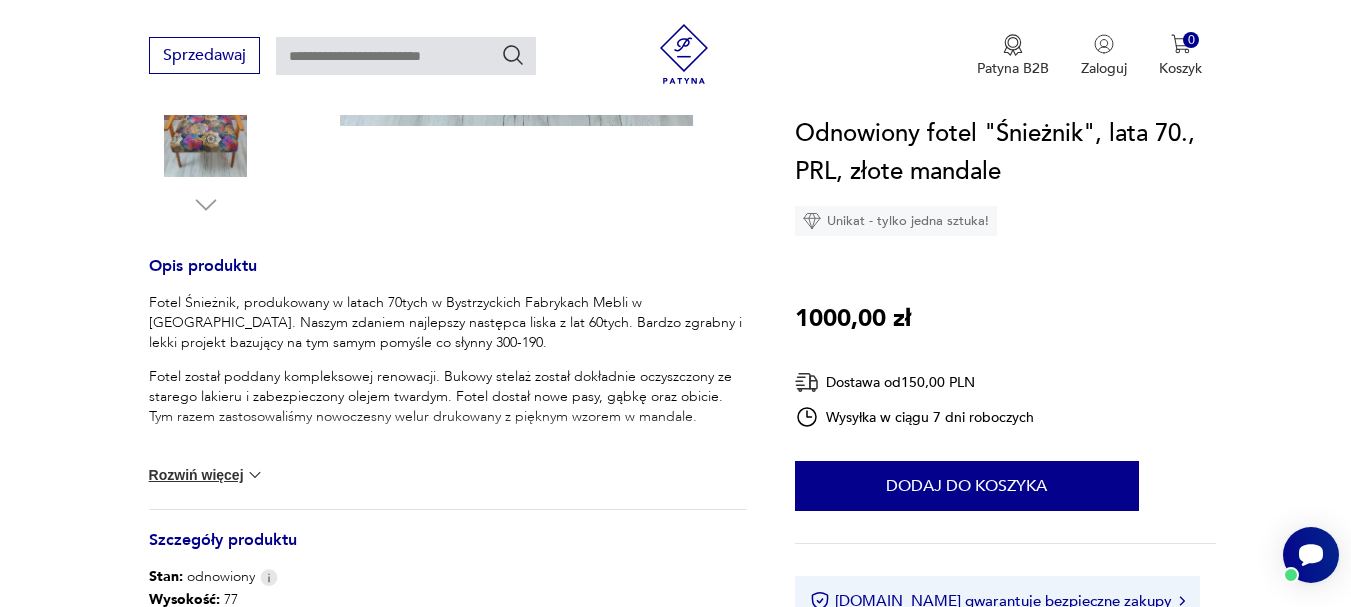 drag, startPoint x: 153, startPoint y: 298, endPoint x: 471, endPoint y: 340, distance: 320.7616 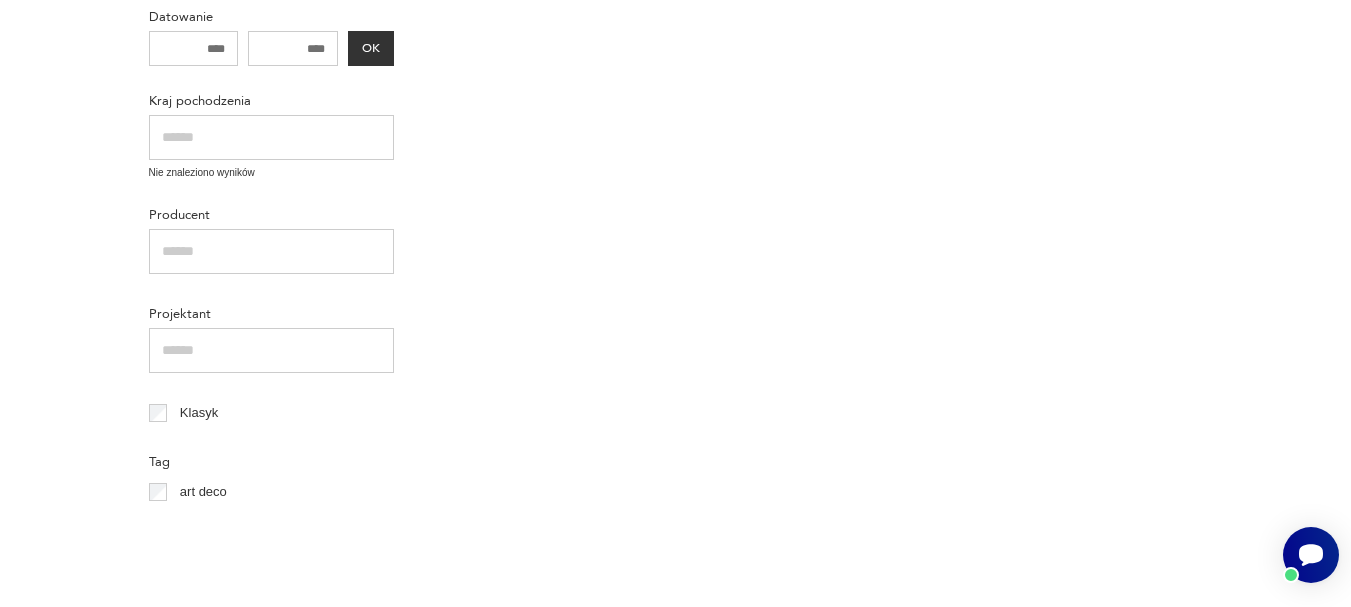 scroll, scrollTop: 132, scrollLeft: 0, axis: vertical 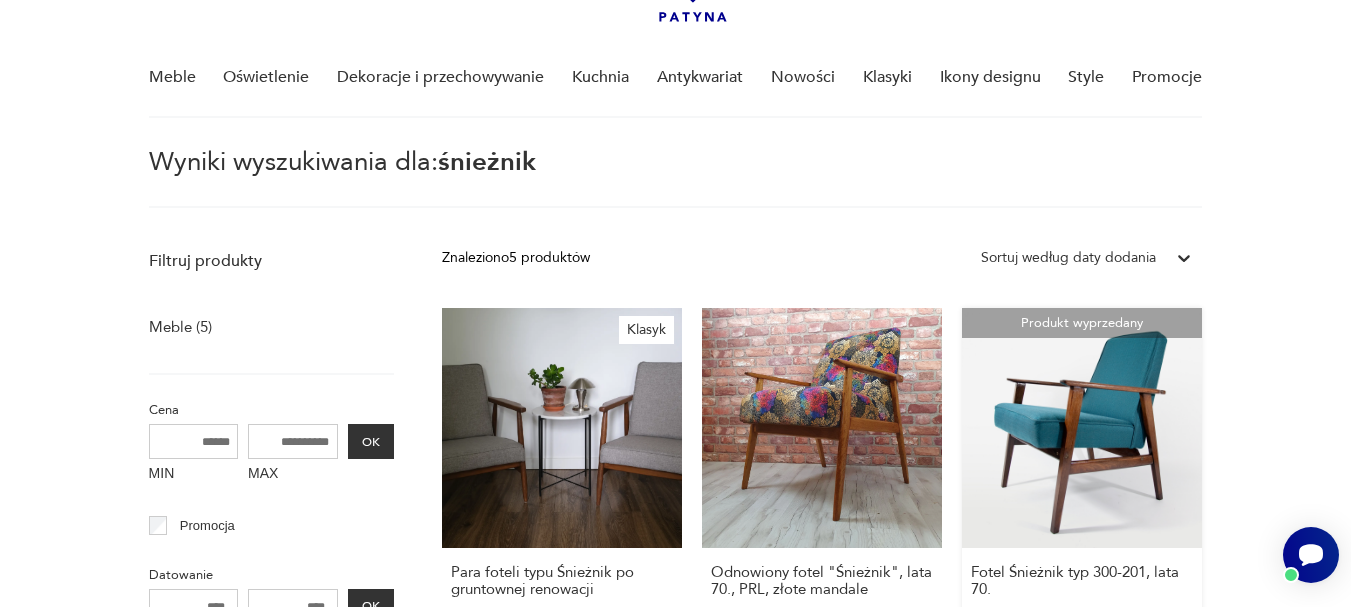 click on "Produkt wyprzedany Fotel Śnieżnik typ 300-201, lata 70. 750,00 zł" at bounding box center (1082, 489) 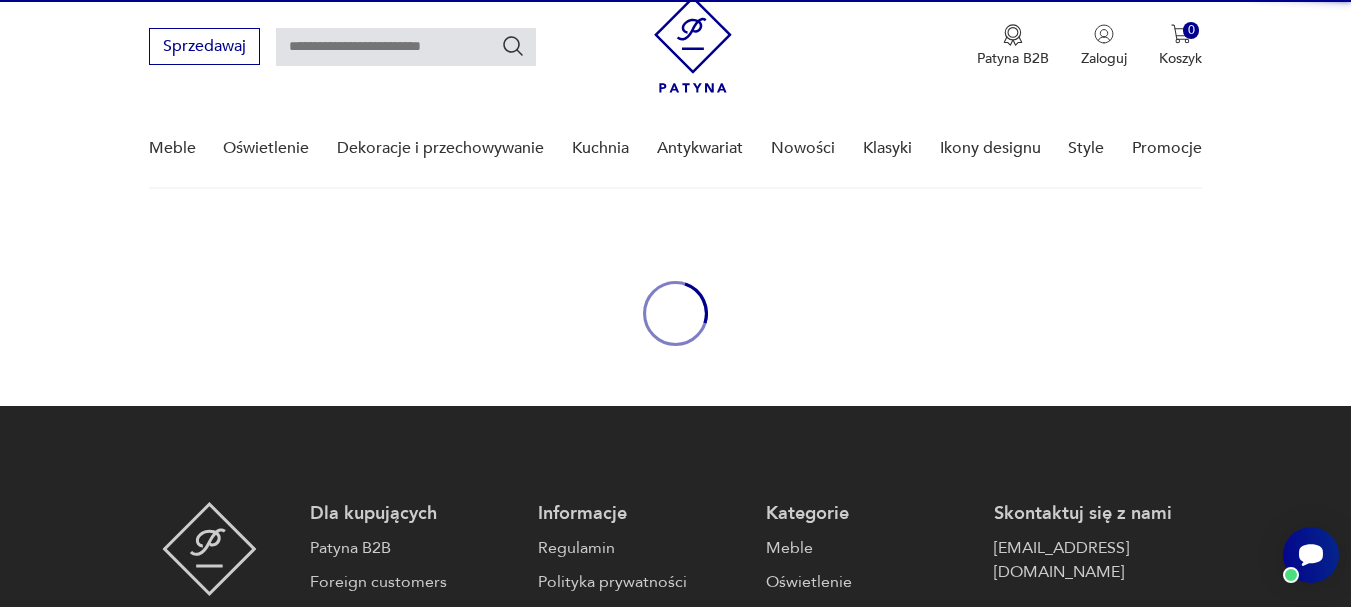 scroll, scrollTop: 0, scrollLeft: 0, axis: both 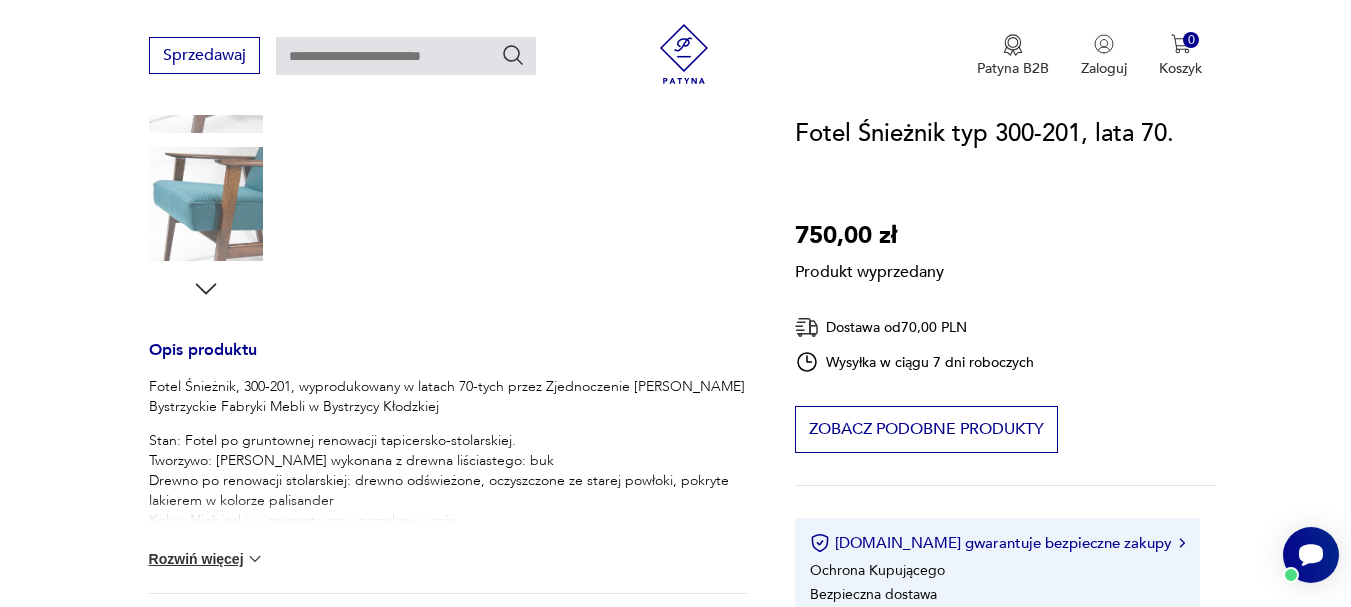 click at bounding box center (255, 559) 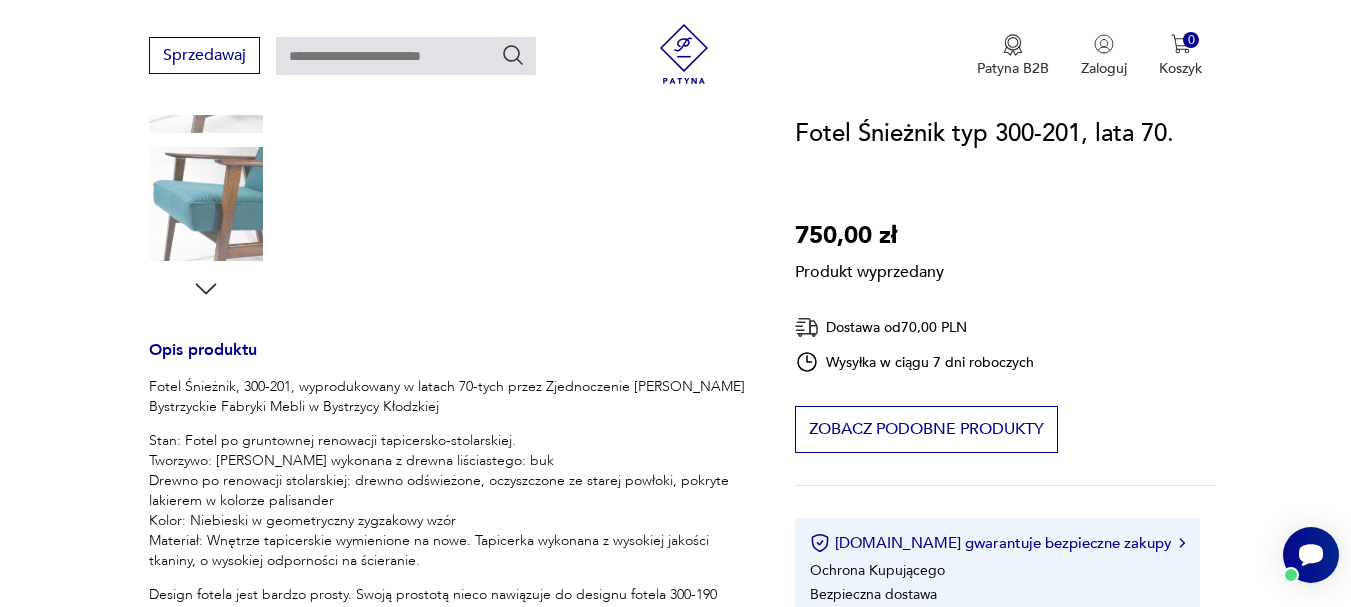drag, startPoint x: 155, startPoint y: 380, endPoint x: 532, endPoint y: 408, distance: 378.03836 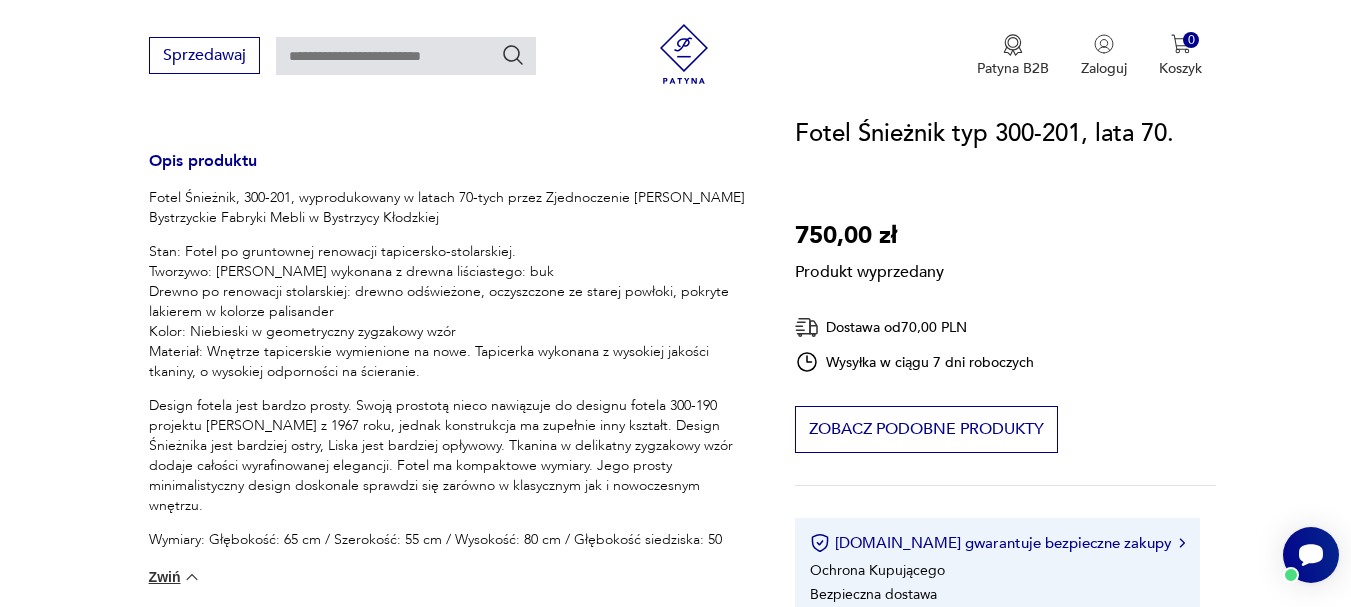 scroll, scrollTop: 808, scrollLeft: 0, axis: vertical 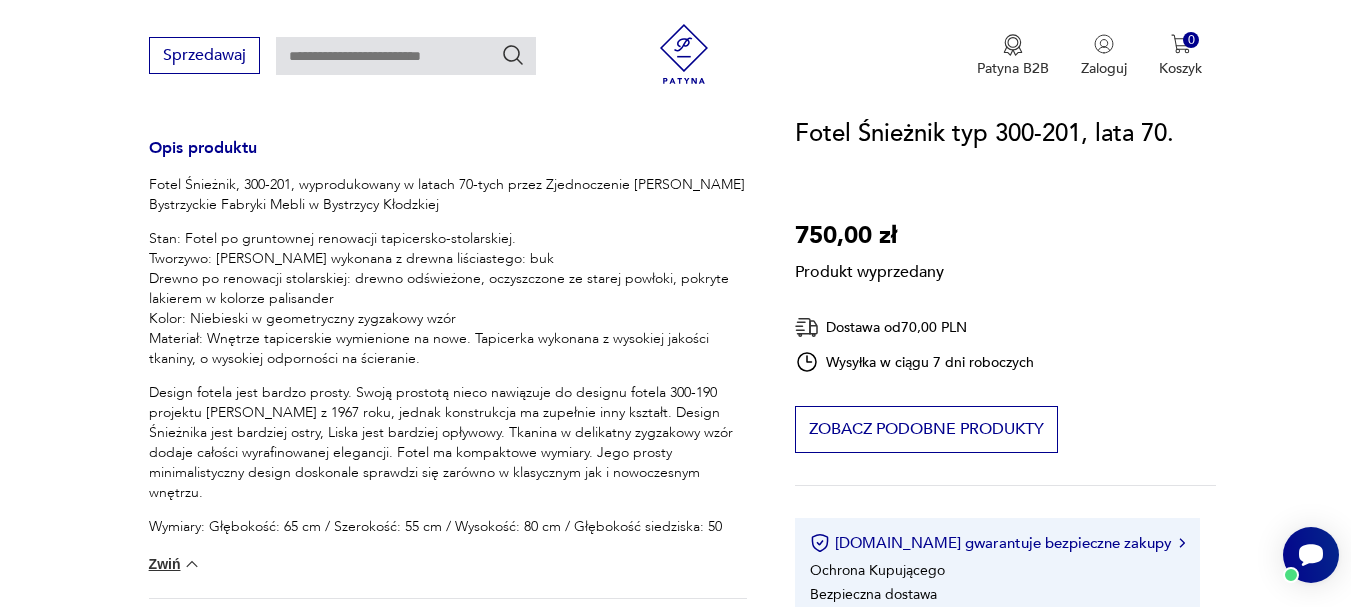click on "Design fotela jest bardzo prosty. Swoją prostotą nieco nawiązuje do designu fotela 300-190 projektu [PERSON_NAME] z 1967 roku, jednak konstrukcja ma zupełnie inny kształt. Design Śnieżnika jest bardziej ostry, Liska jest bardziej opływowy. Tkanina w delikatny zygzakowy wzór dodaje całości wyrafinowanej elegancji. Fotel ma kompaktowe wymiary. Jego prosty minimalistyczny design doskonale sprawdzi się zarówno w klasycznym jak i nowoczesnym wnętrzu." at bounding box center [448, 443] 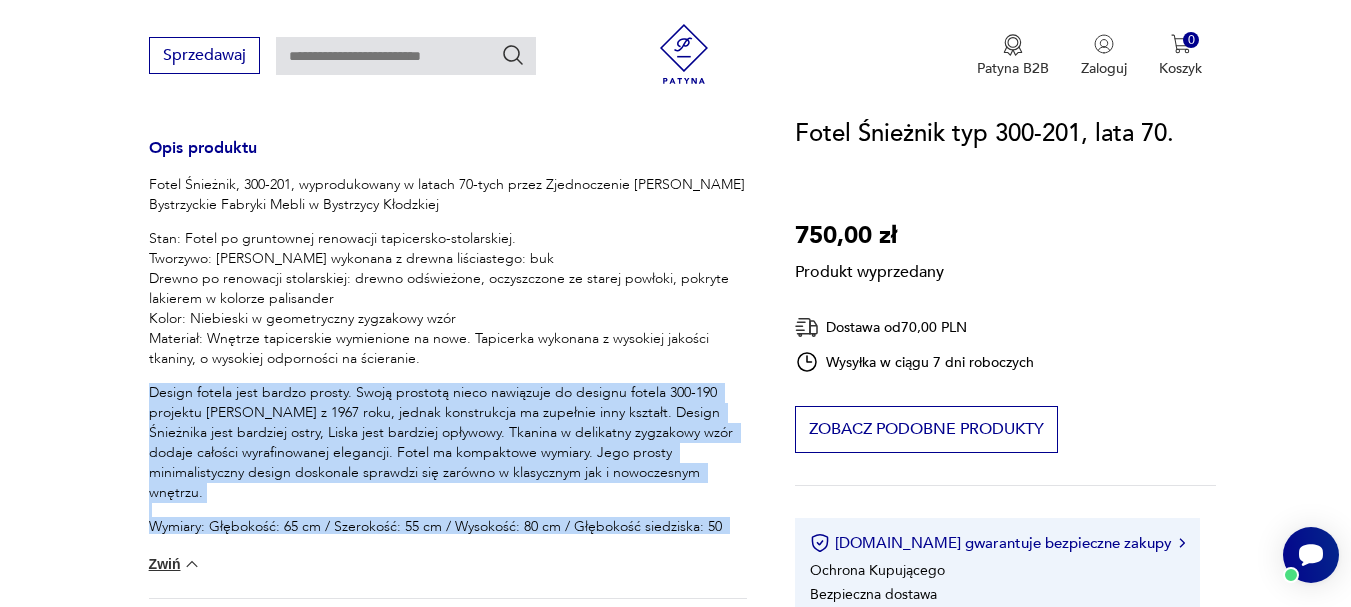 drag, startPoint x: 150, startPoint y: 388, endPoint x: 319, endPoint y: 522, distance: 215.678 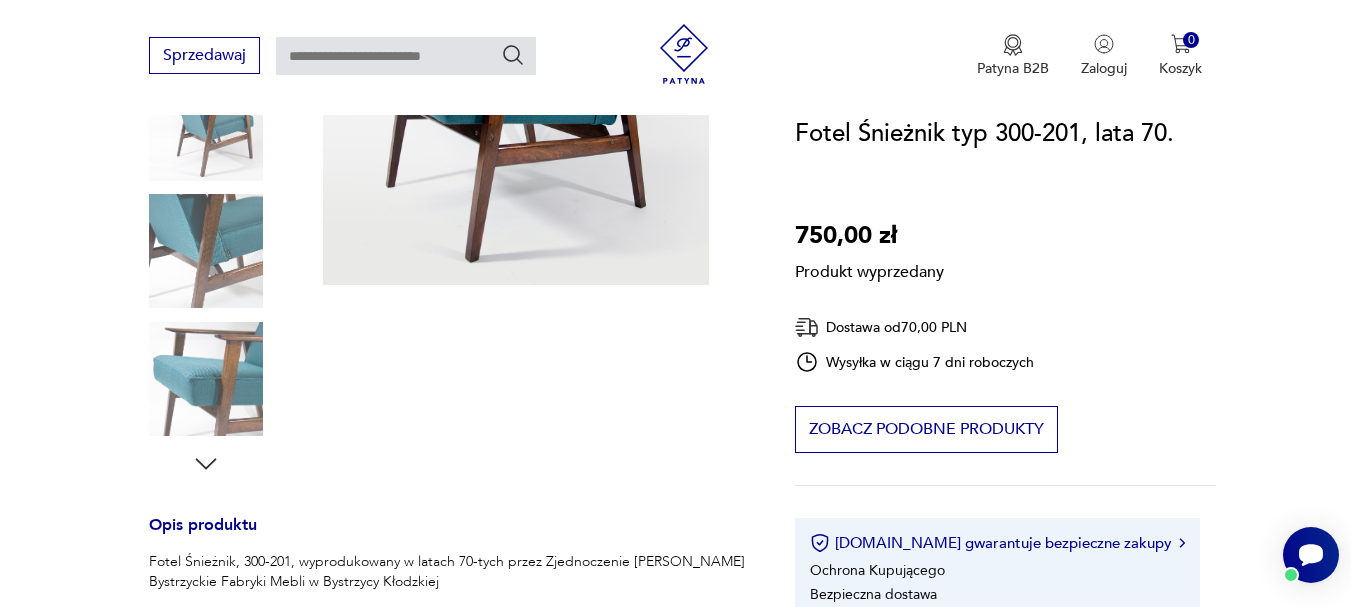 scroll, scrollTop: 108, scrollLeft: 0, axis: vertical 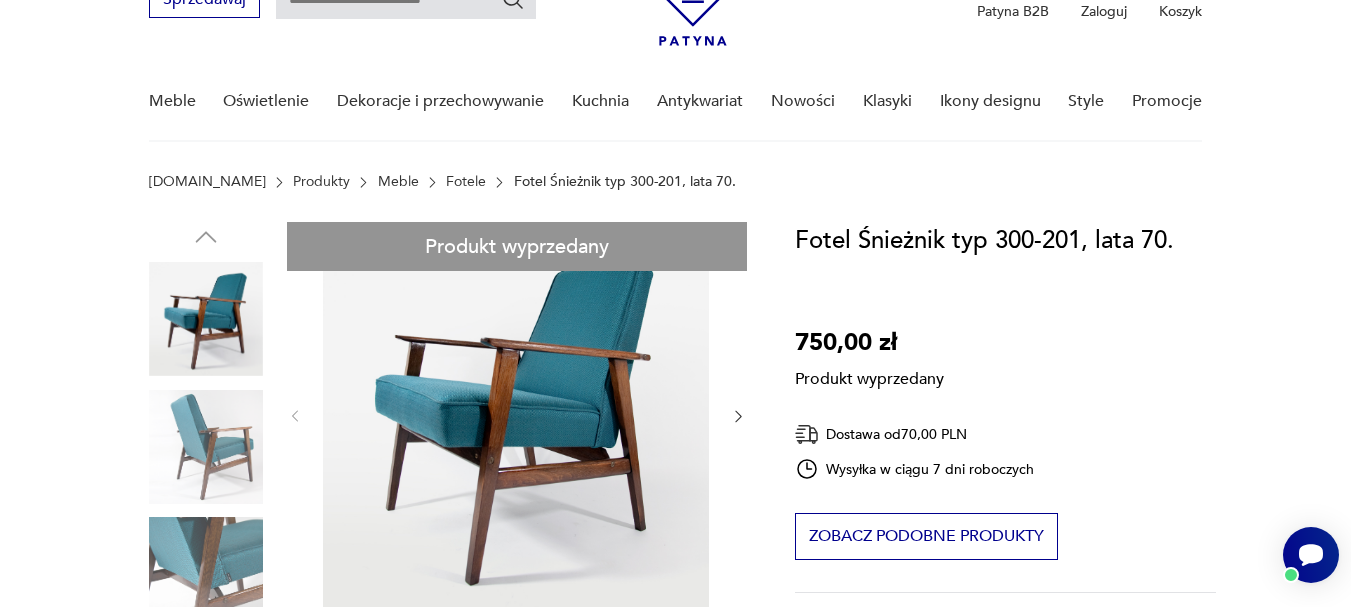 type on "********" 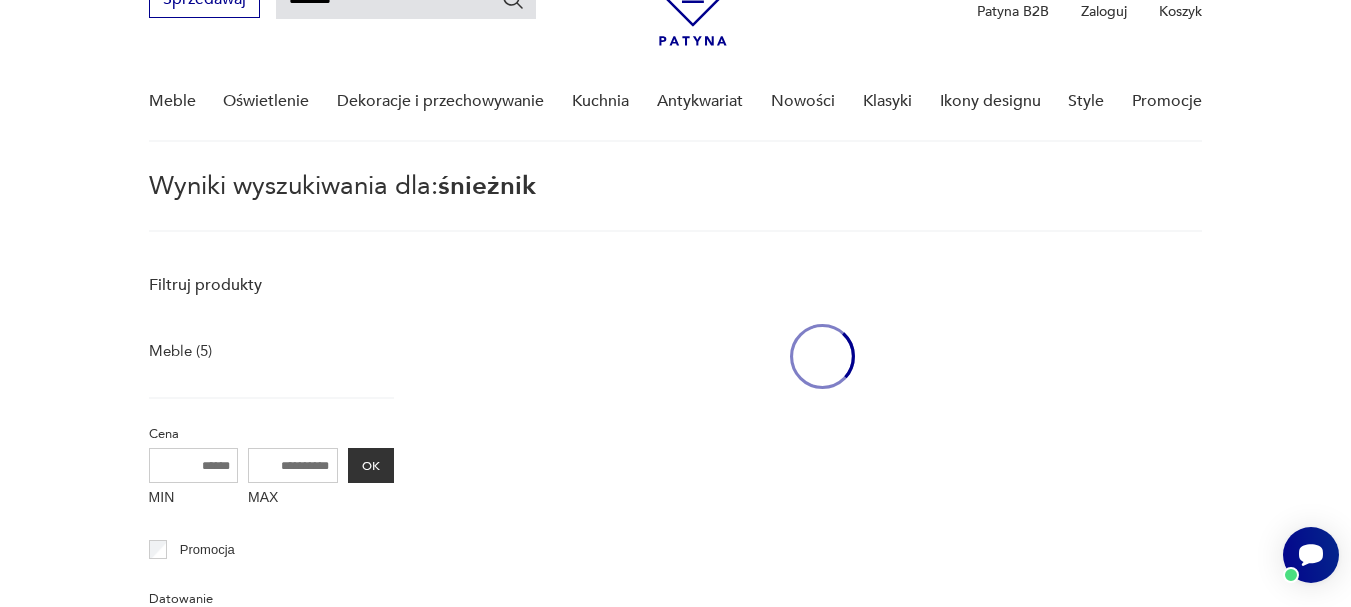 scroll, scrollTop: 130, scrollLeft: 0, axis: vertical 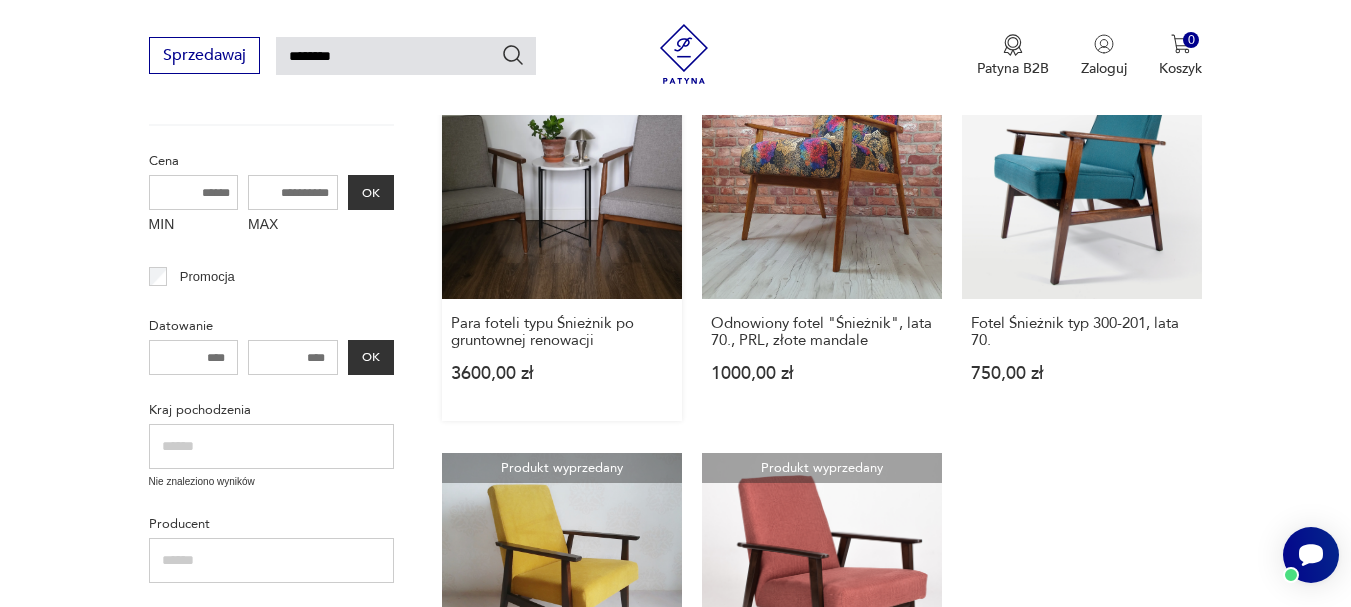click on "Klasyk Para foteli typu Śnieżnik po gruntownej renowacji 3600,00 zł" at bounding box center [562, 240] 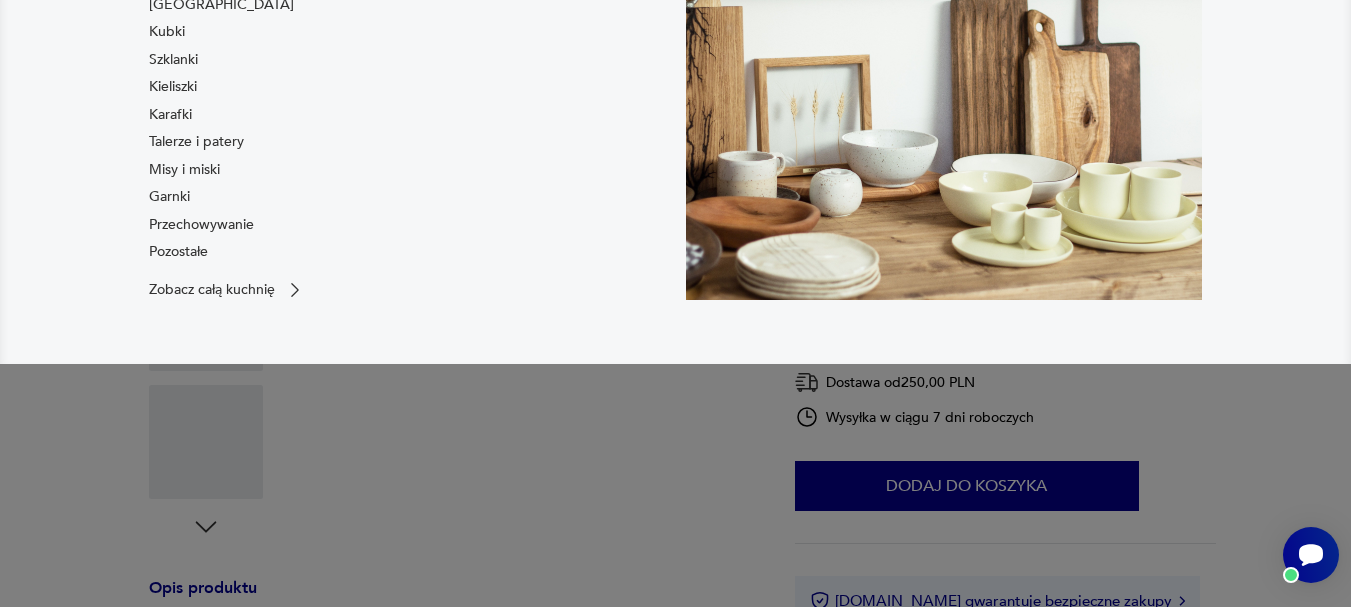 scroll, scrollTop: 0, scrollLeft: 0, axis: both 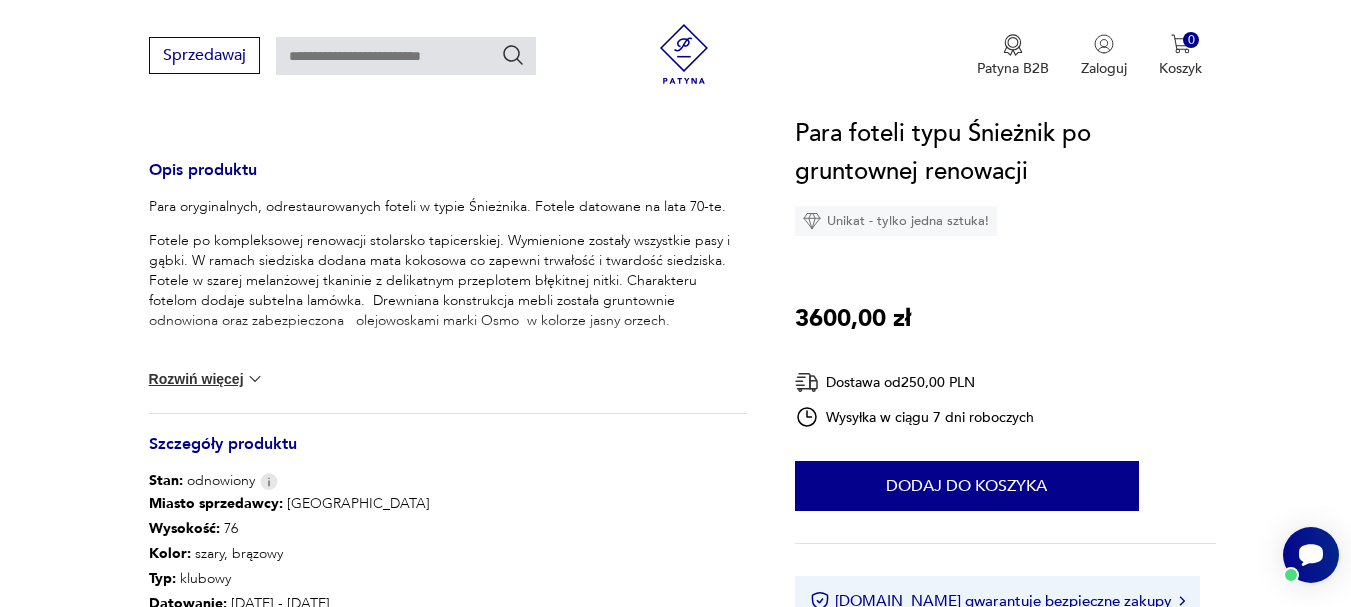 click at bounding box center (255, 379) 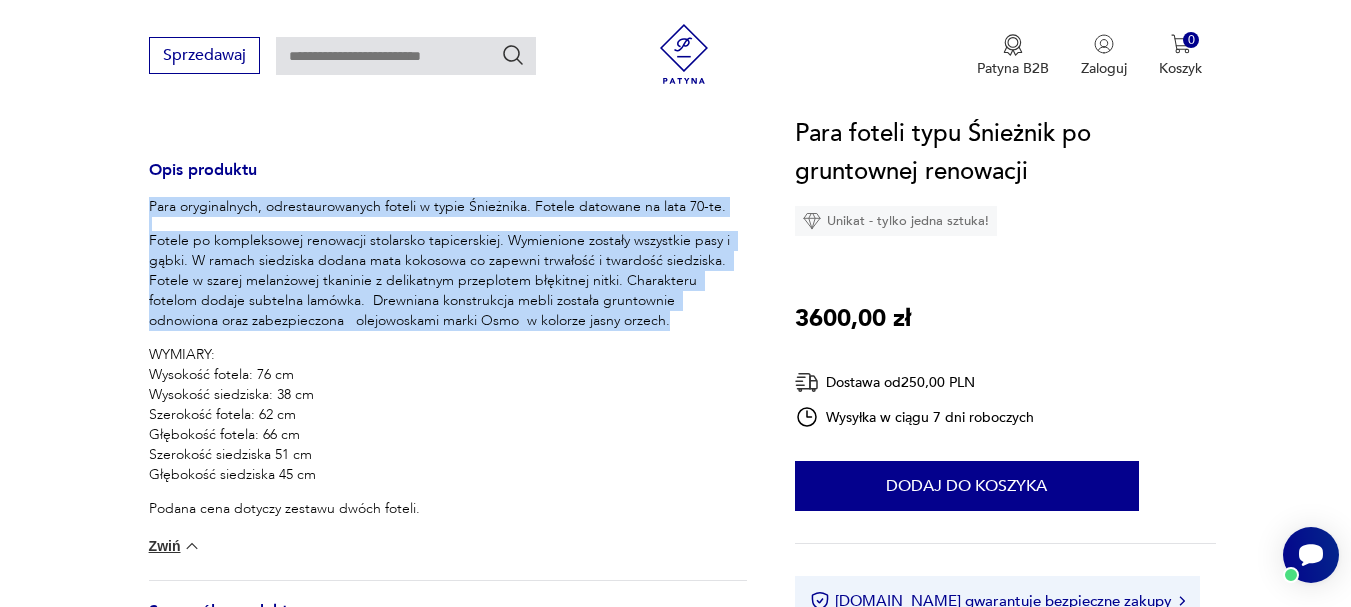 drag, startPoint x: 150, startPoint y: 205, endPoint x: 564, endPoint y: 319, distance: 429.4089 